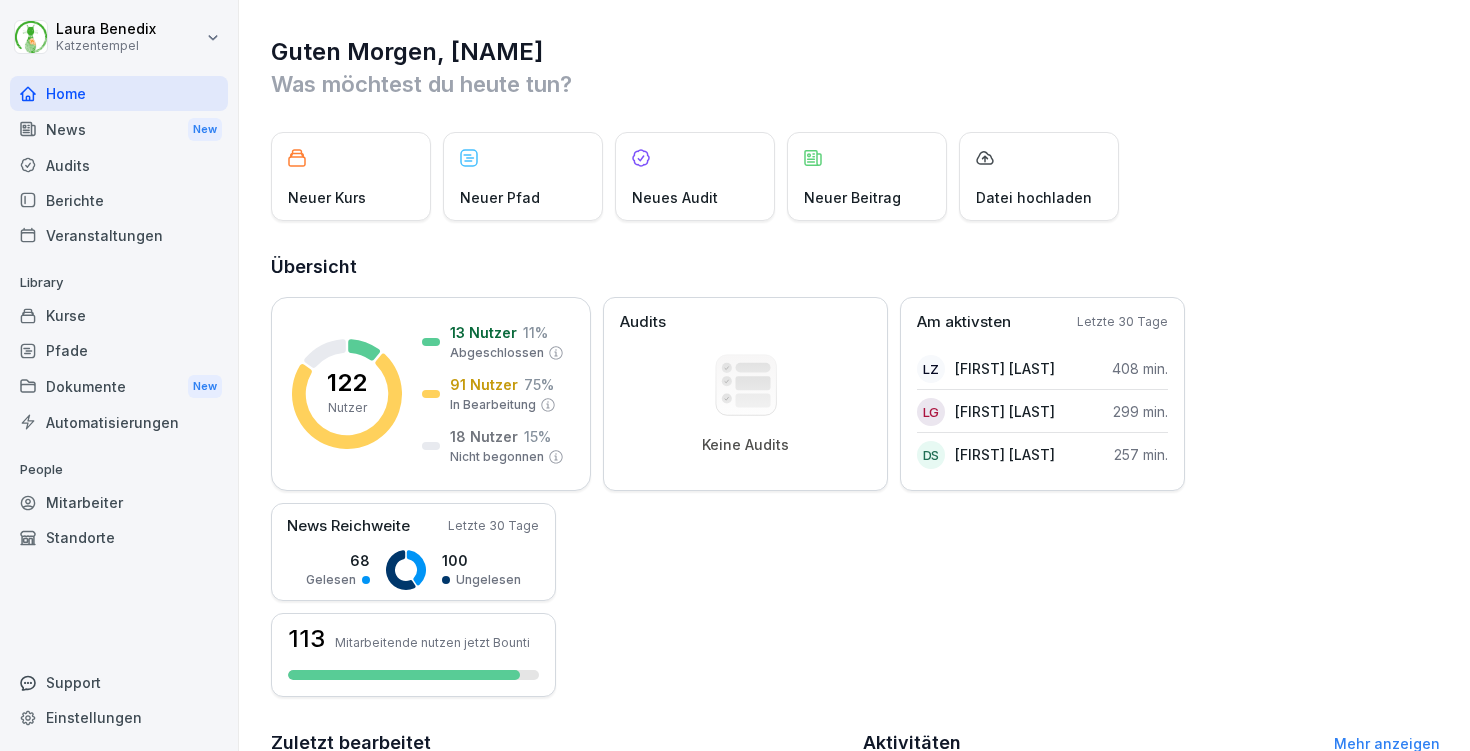 scroll, scrollTop: 0, scrollLeft: 0, axis: both 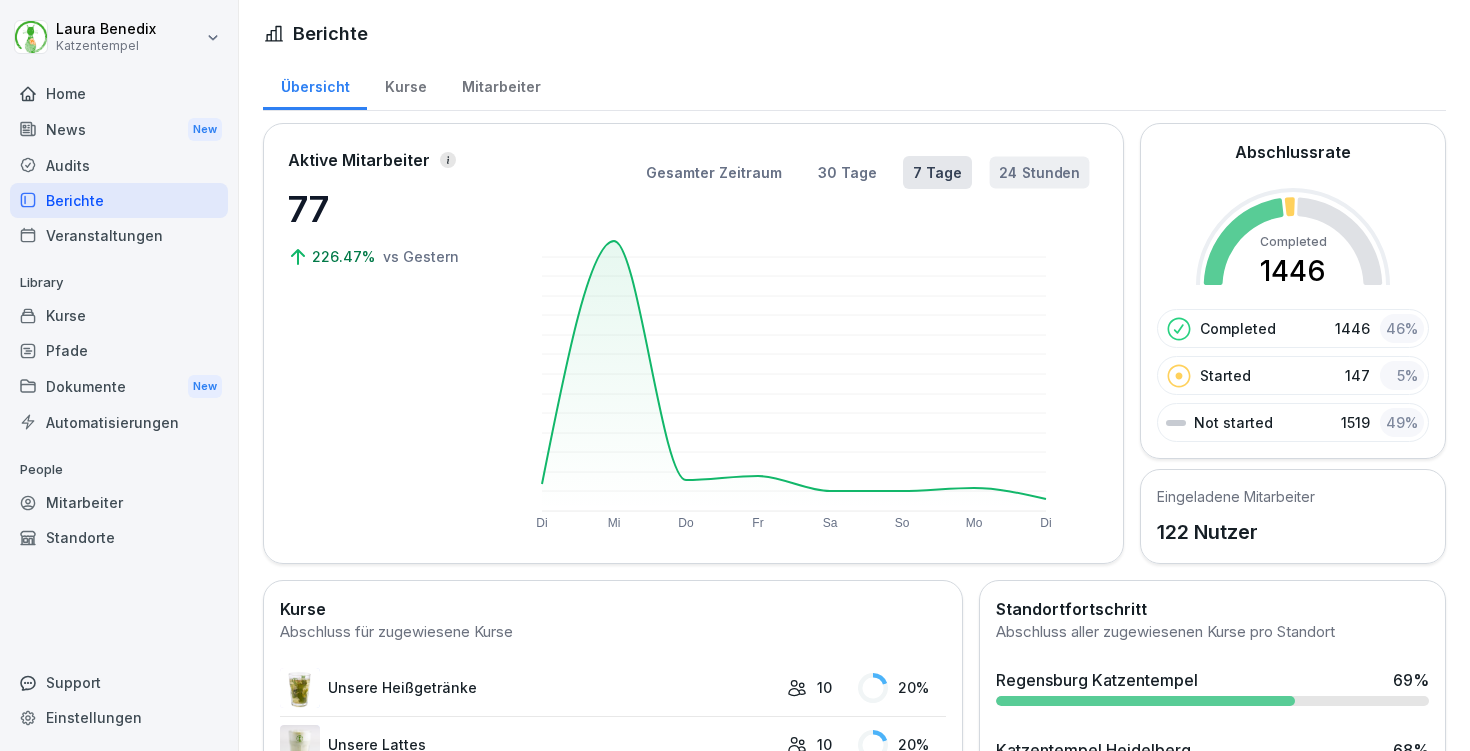 click on "24 Stunden" at bounding box center (1040, 173) 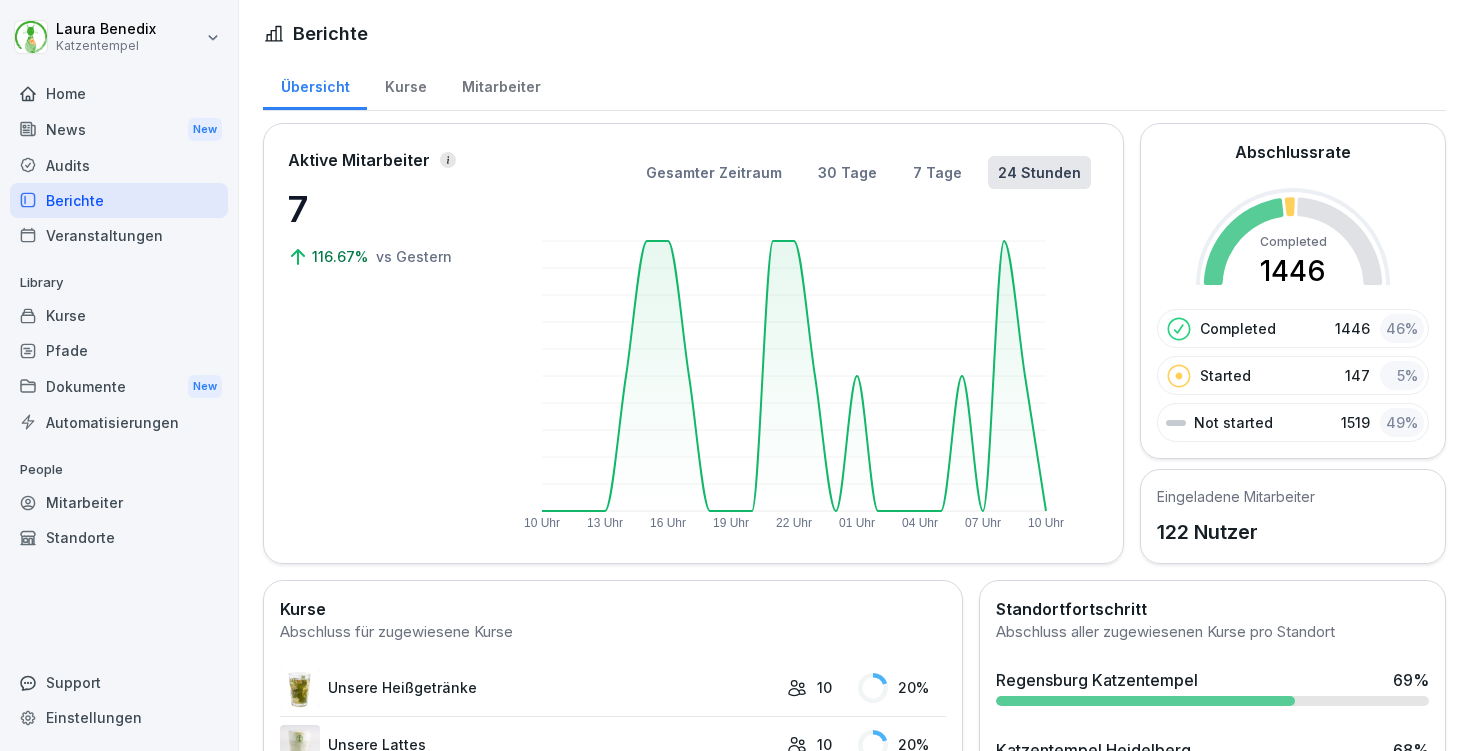 type 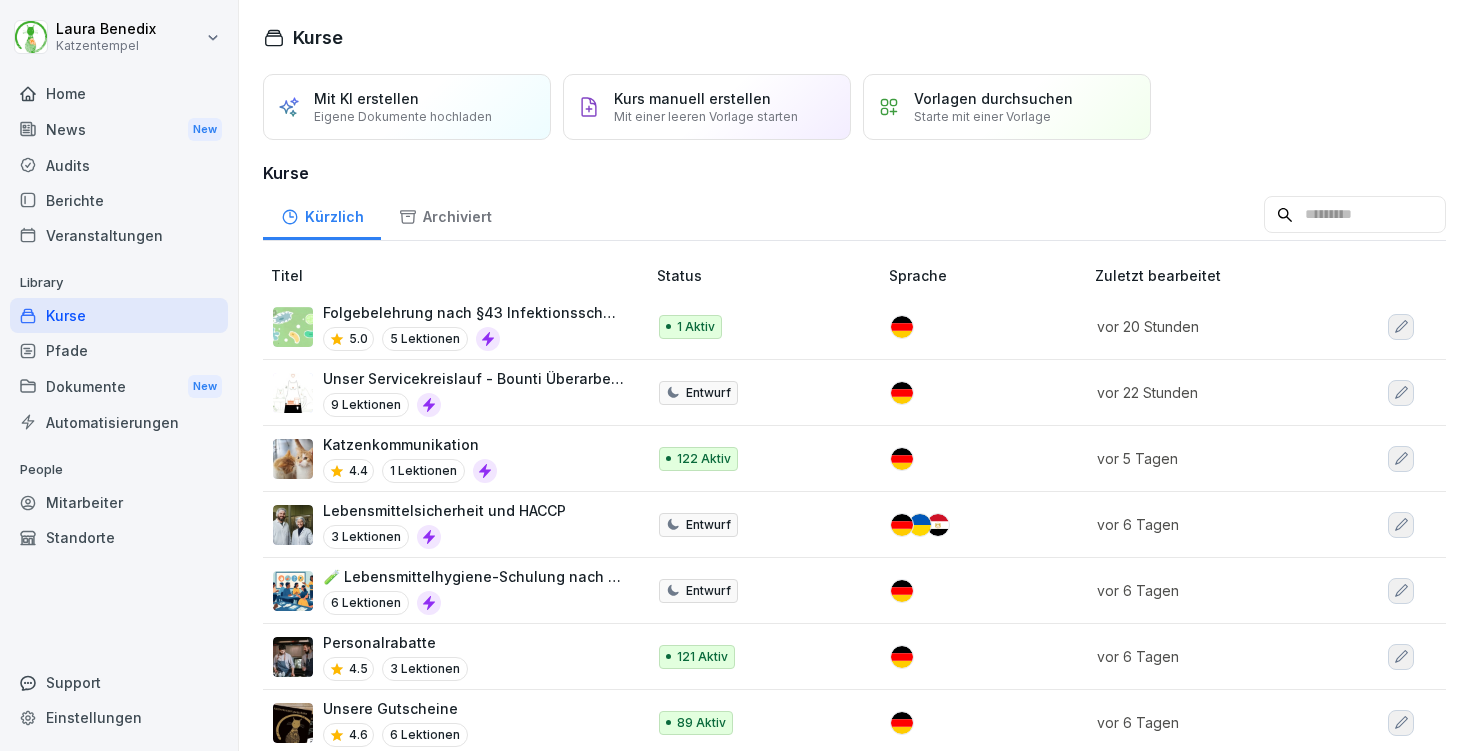 click on "News New" at bounding box center [119, 129] 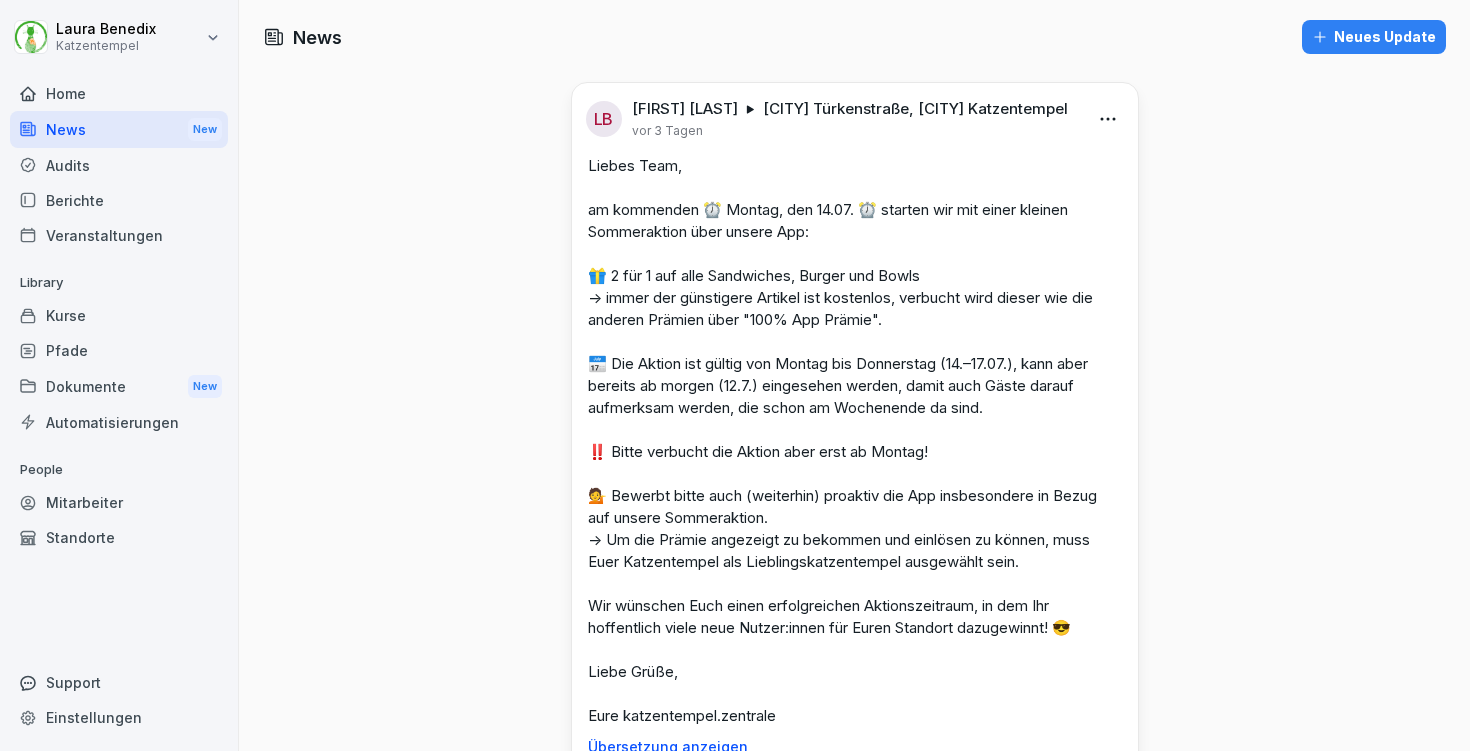 scroll, scrollTop: 191, scrollLeft: 0, axis: vertical 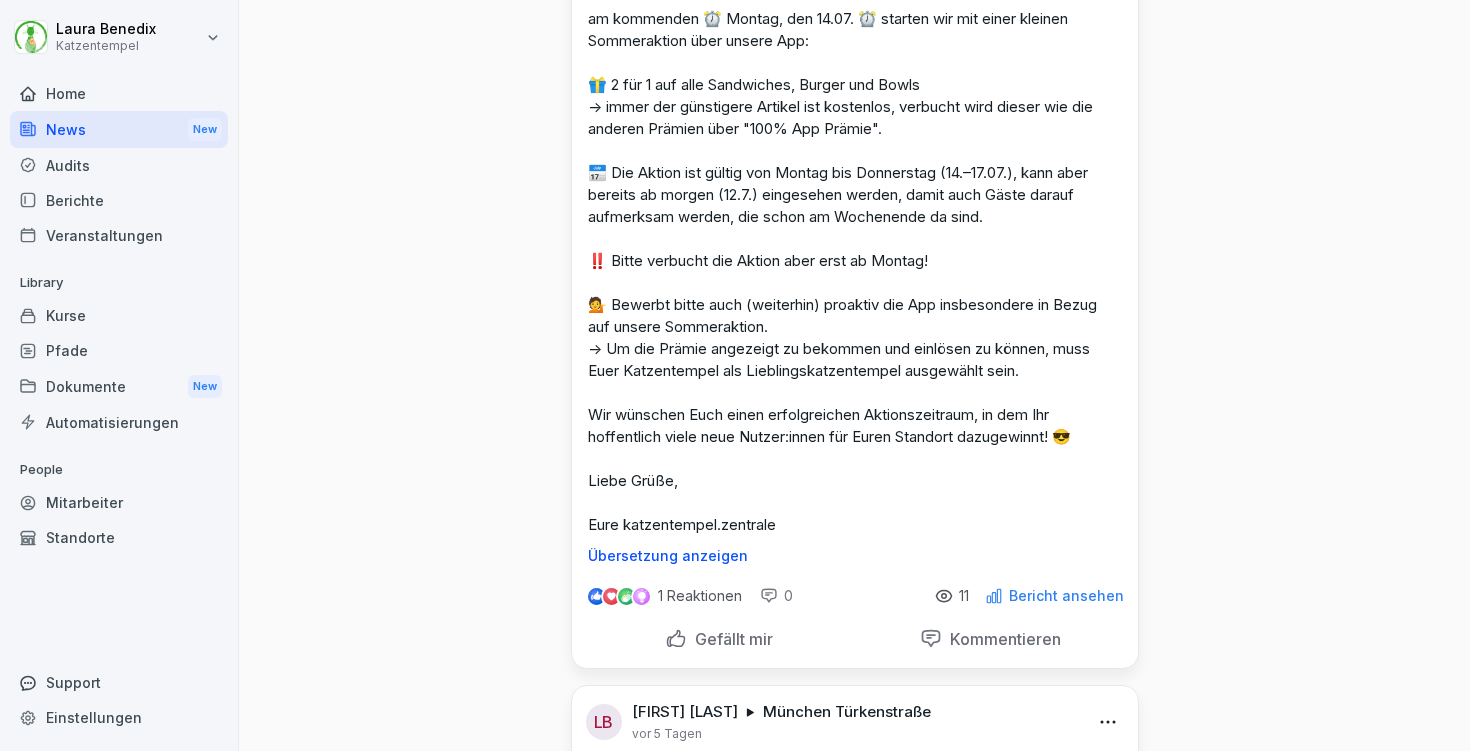 click at bounding box center (596, 596) 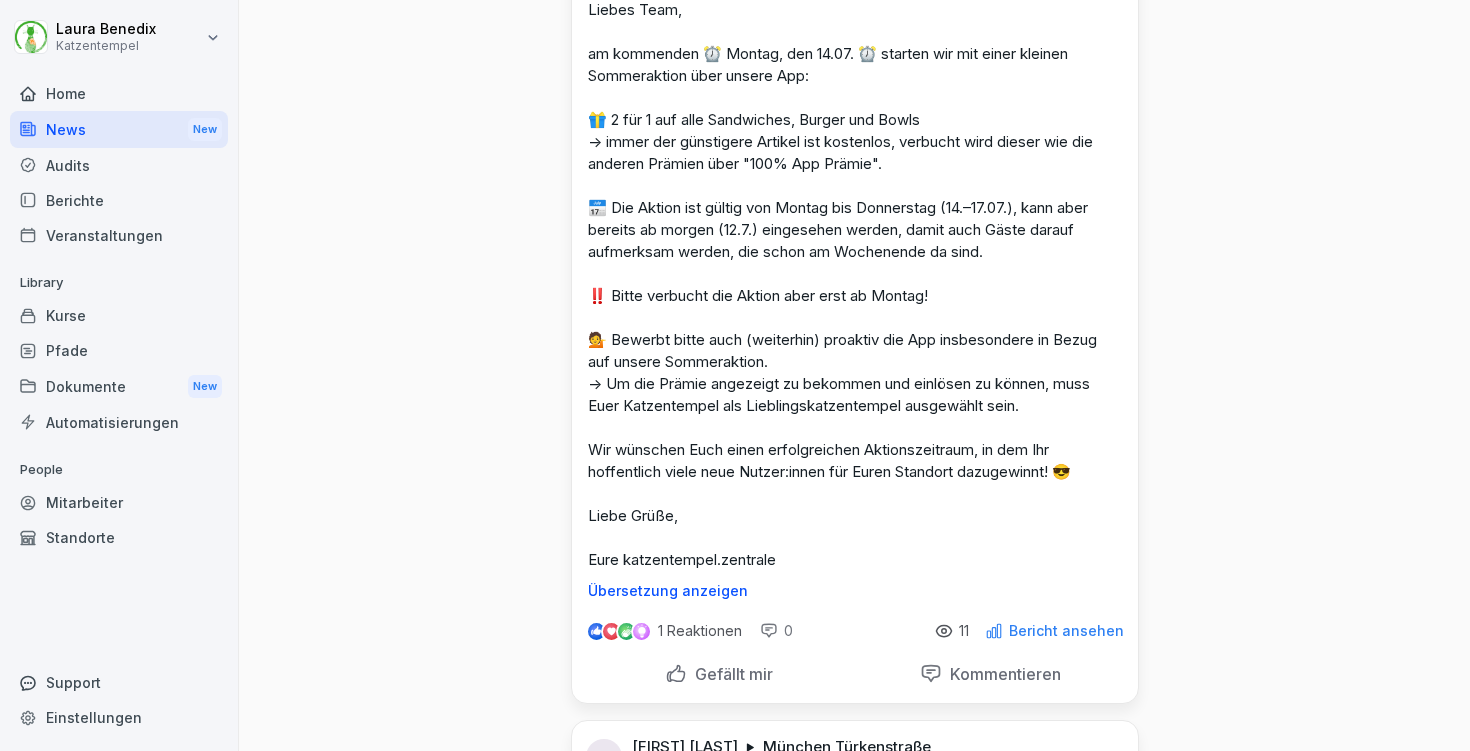scroll, scrollTop: 134, scrollLeft: 0, axis: vertical 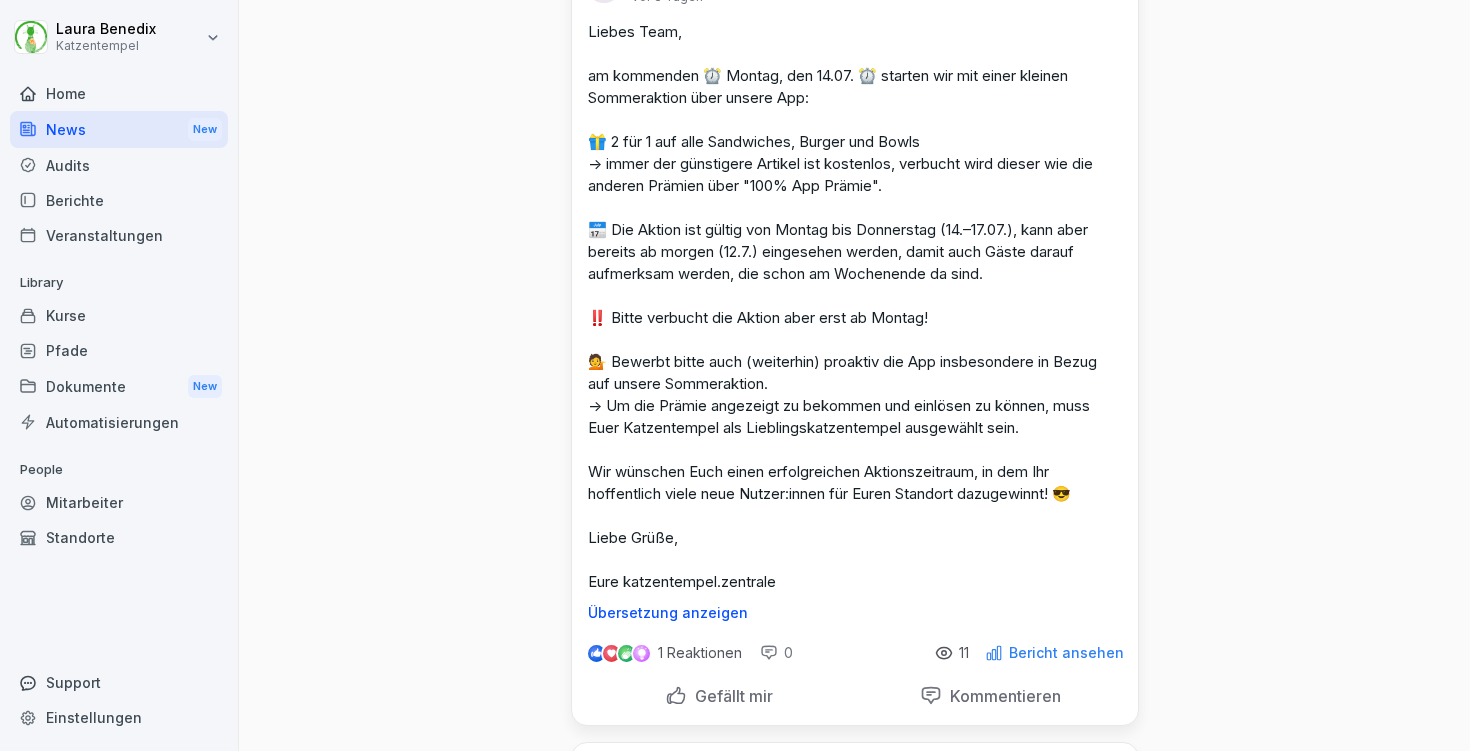 click on "Kurse" at bounding box center (119, 315) 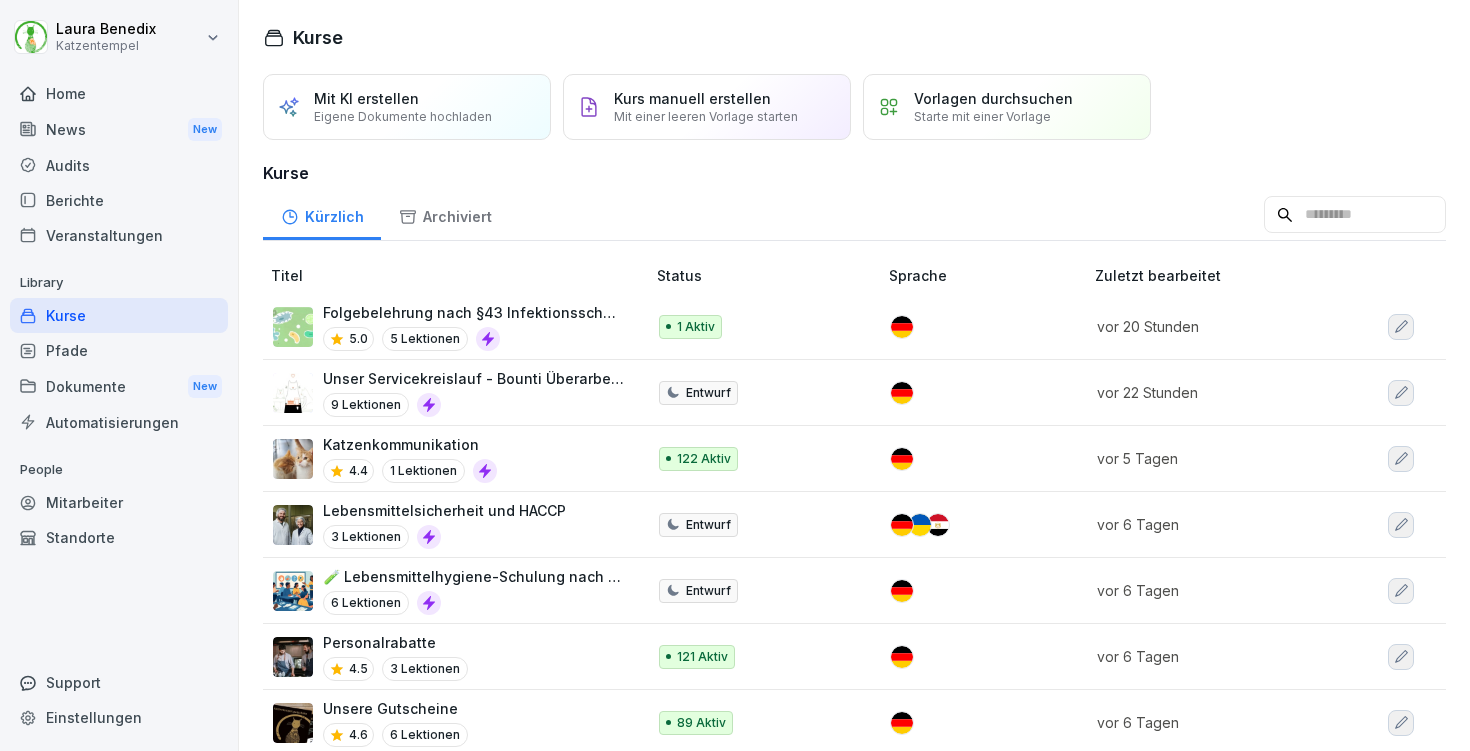 click on "Audits" at bounding box center [119, 165] 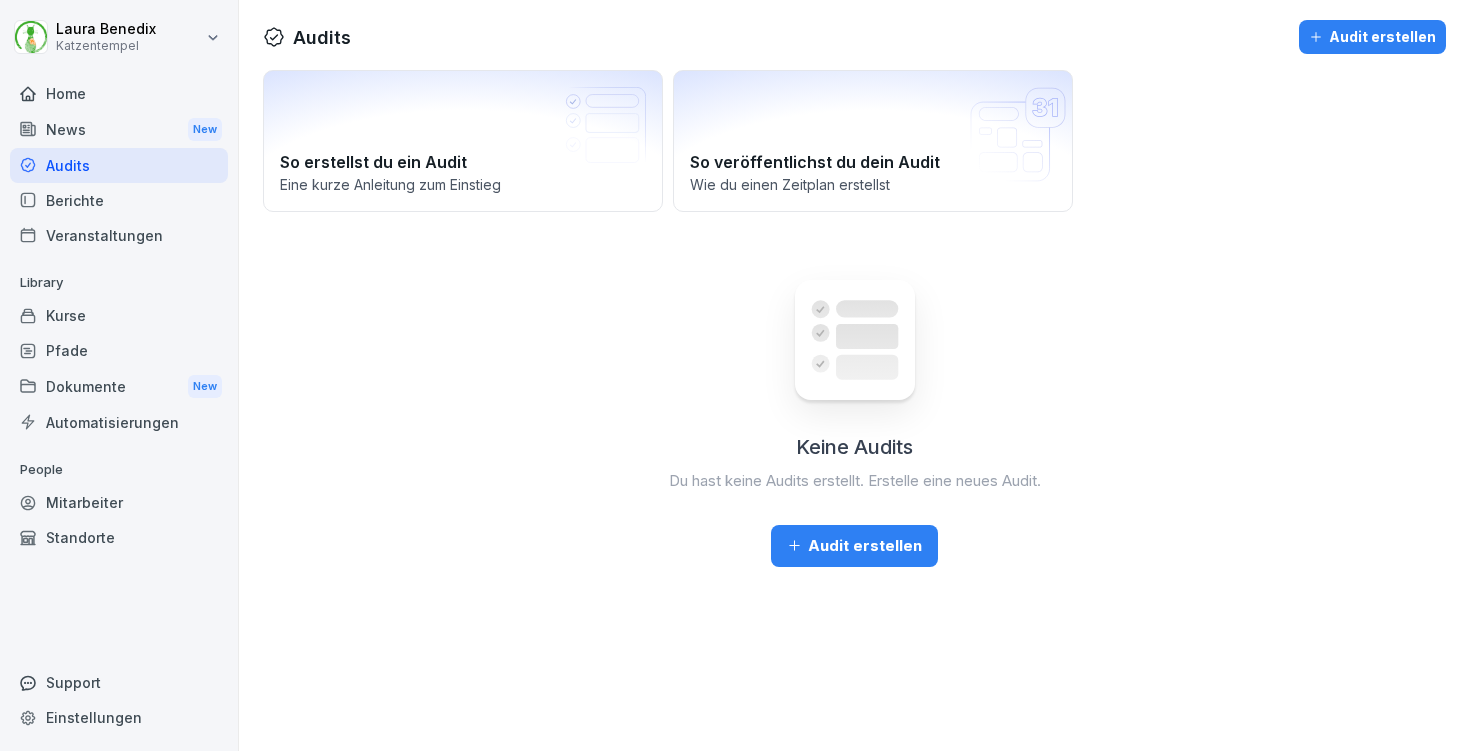 click on "Home" at bounding box center [119, 93] 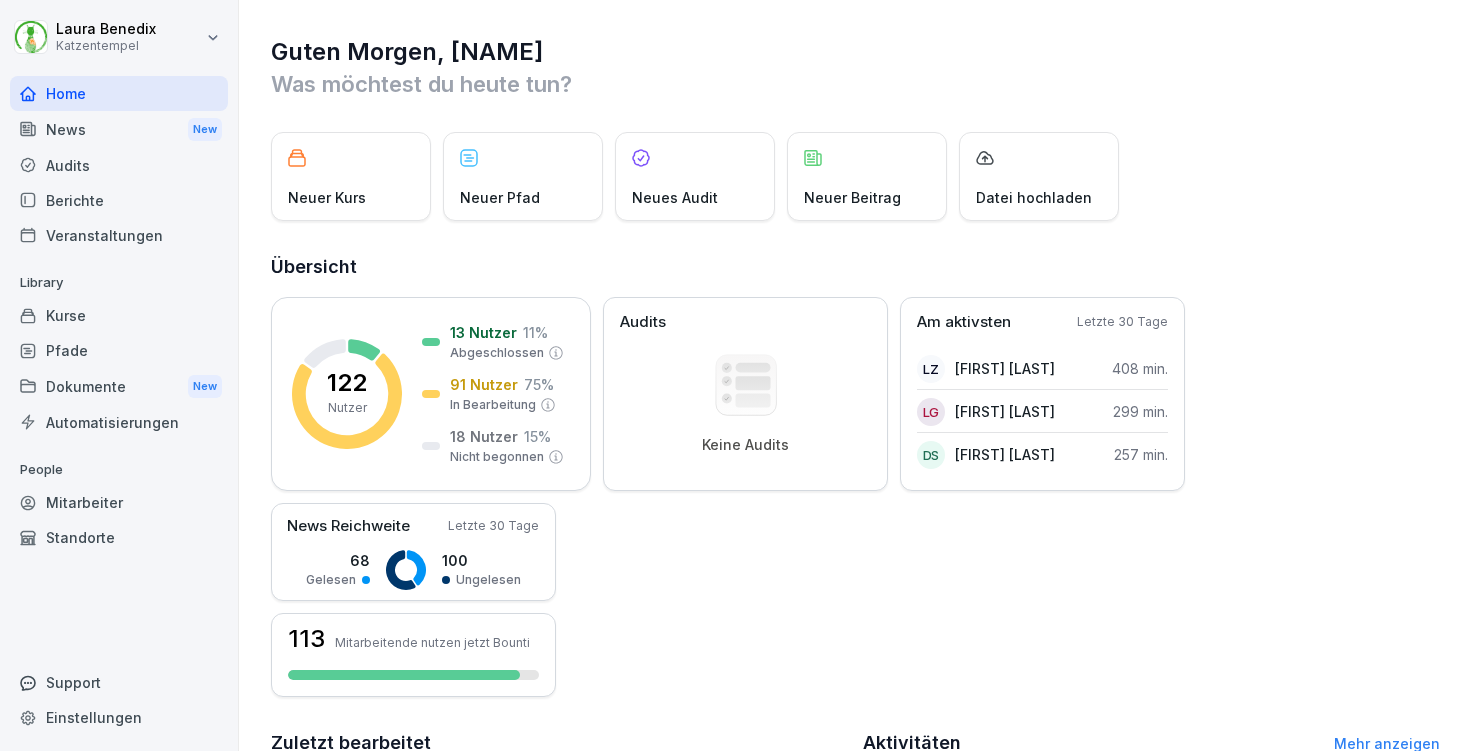 click on "Kurse" at bounding box center (119, 315) 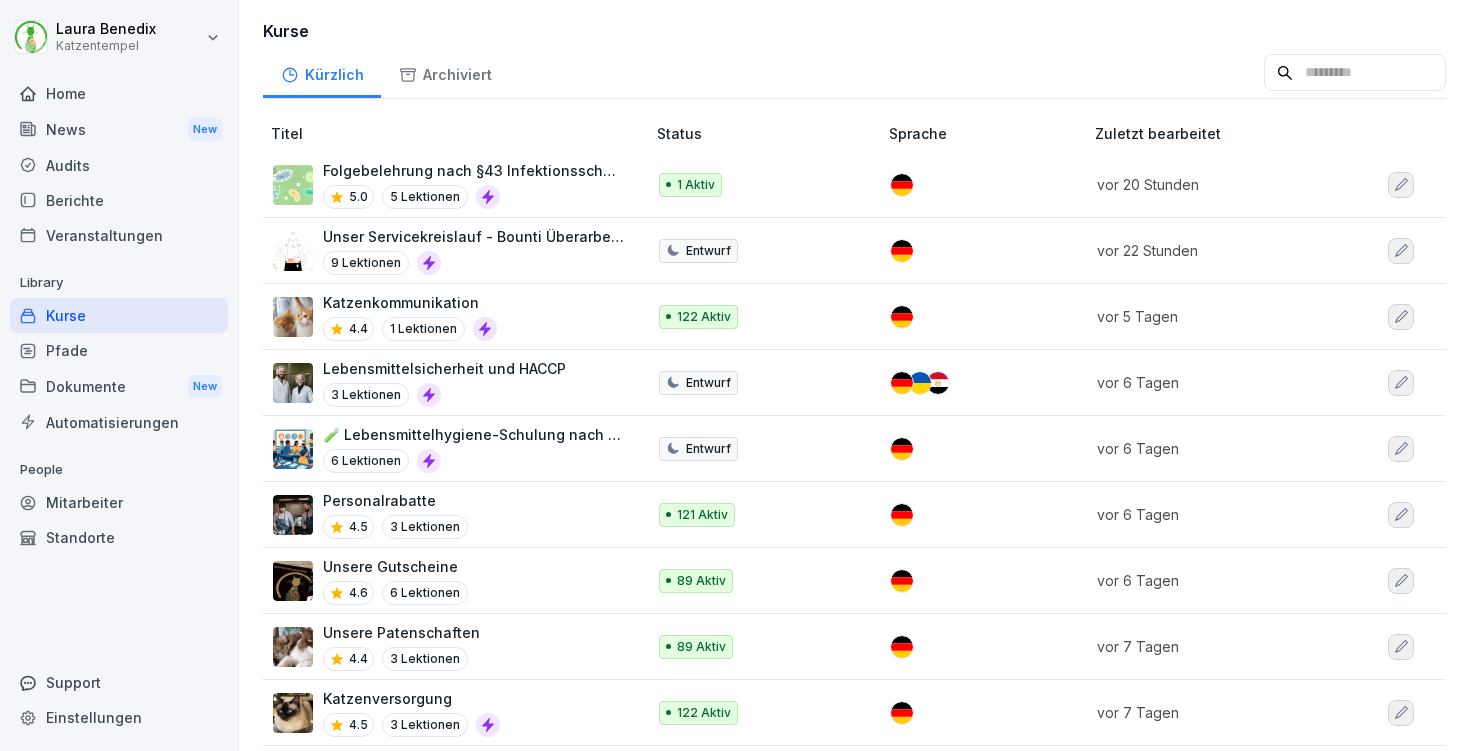 scroll, scrollTop: 280, scrollLeft: 0, axis: vertical 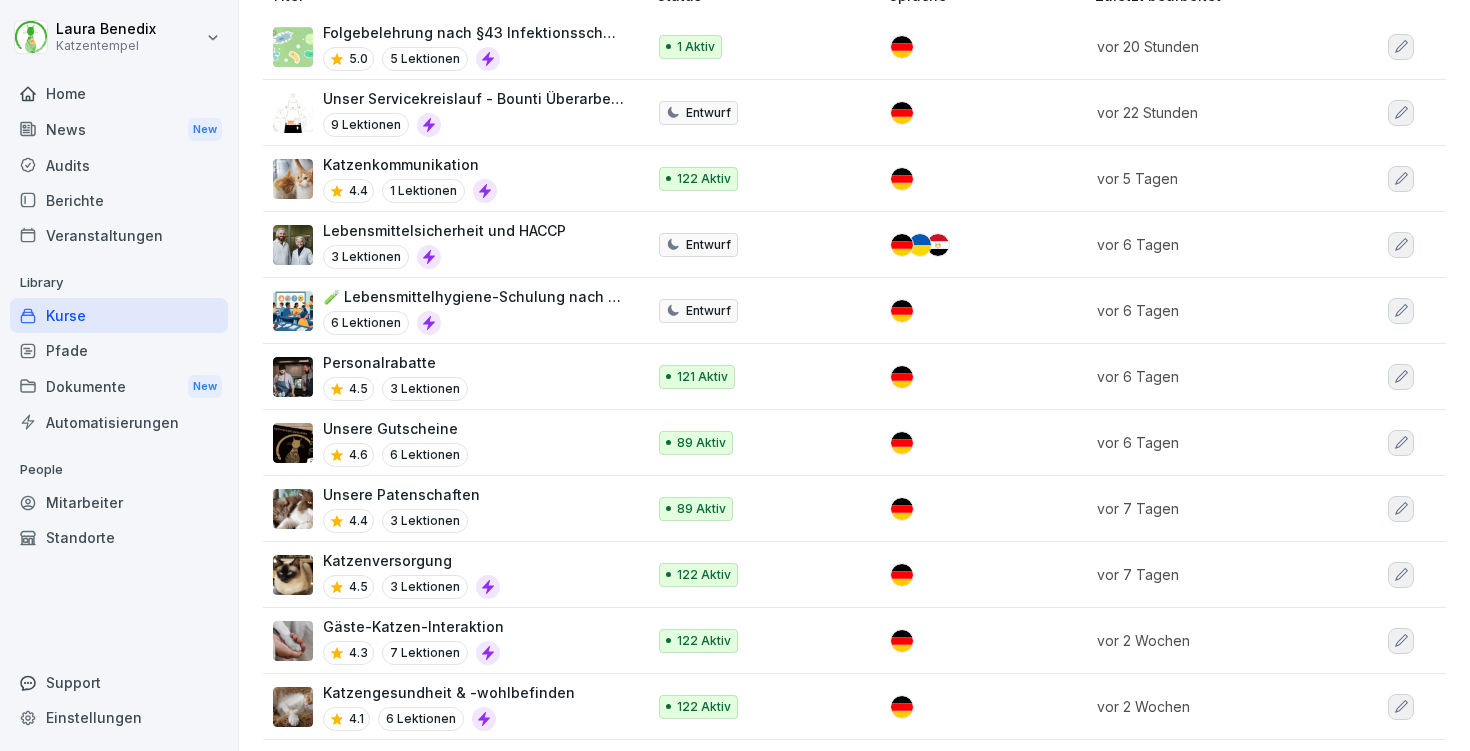 click on "Katzengesundheit & -wohlbefinden 4.1 6 Lektionen" at bounding box center [449, 706] 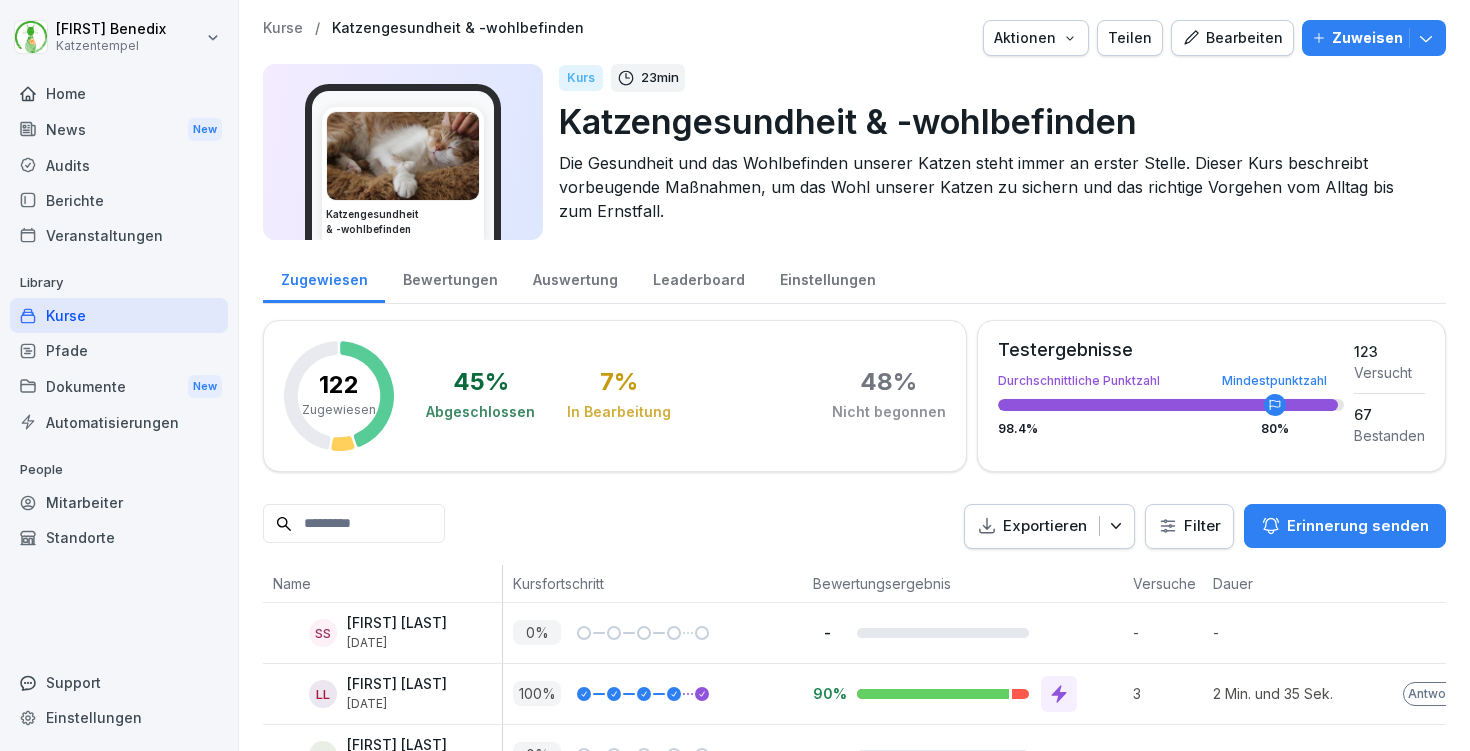 scroll, scrollTop: 0, scrollLeft: 0, axis: both 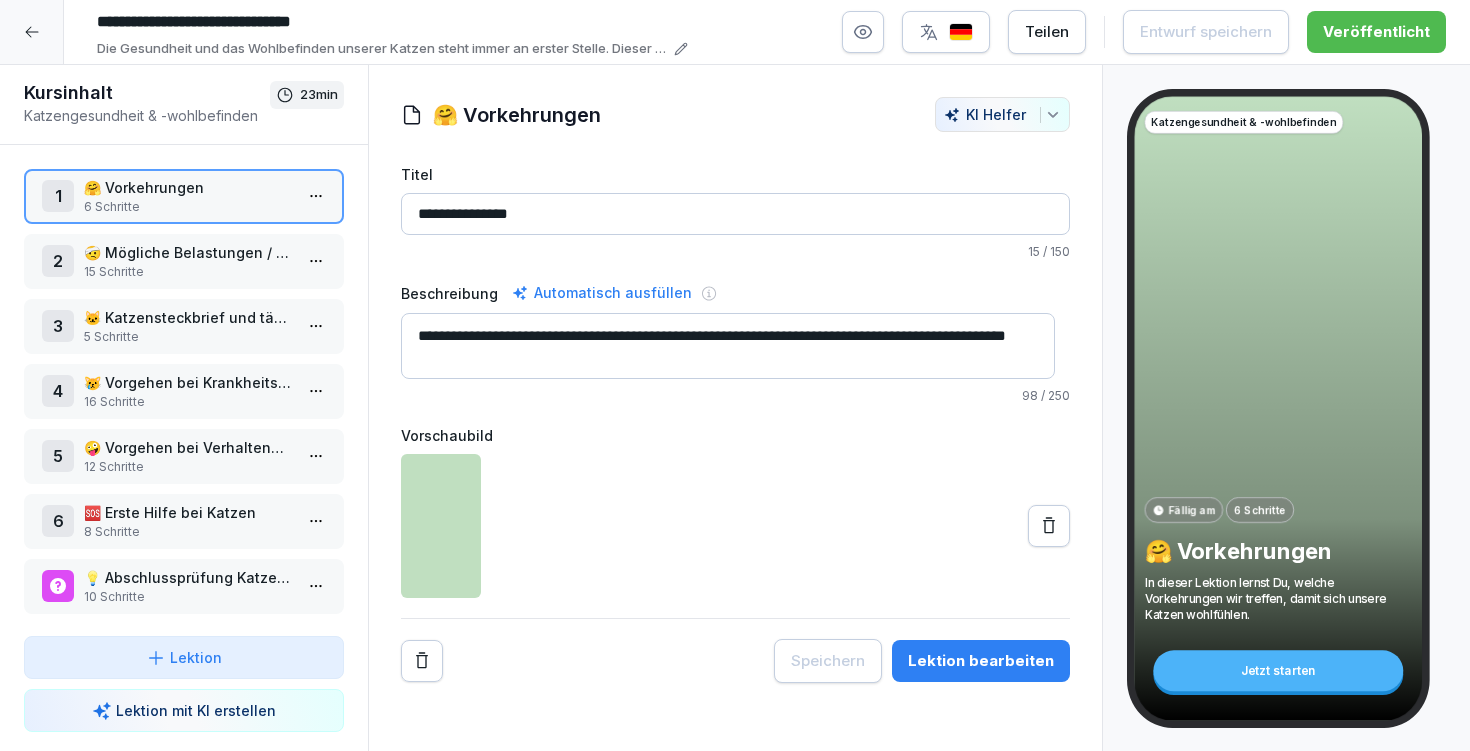 click on "🤕 Mögliche Belastungen / Akute Gefahren" at bounding box center [188, 252] 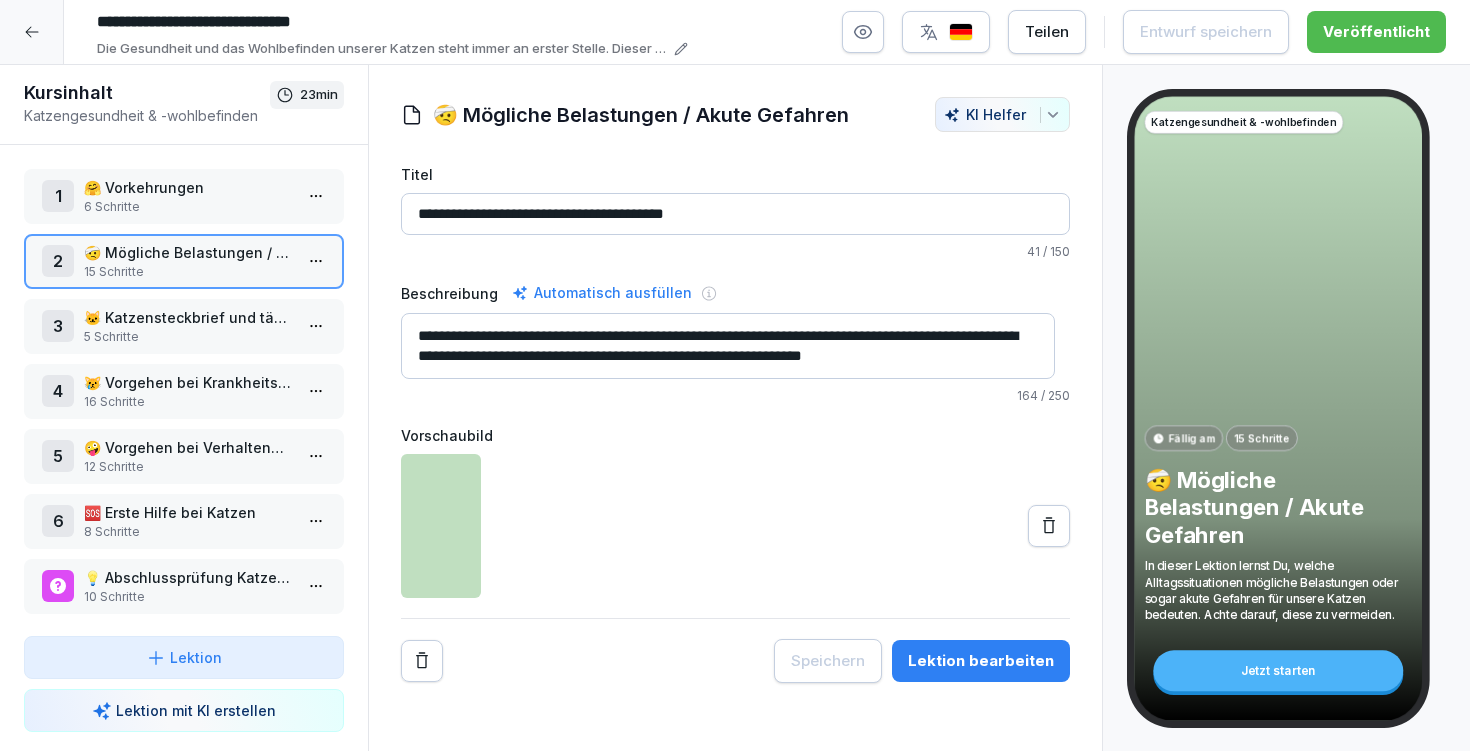 click on "Lektion bearbeiten" at bounding box center (981, 661) 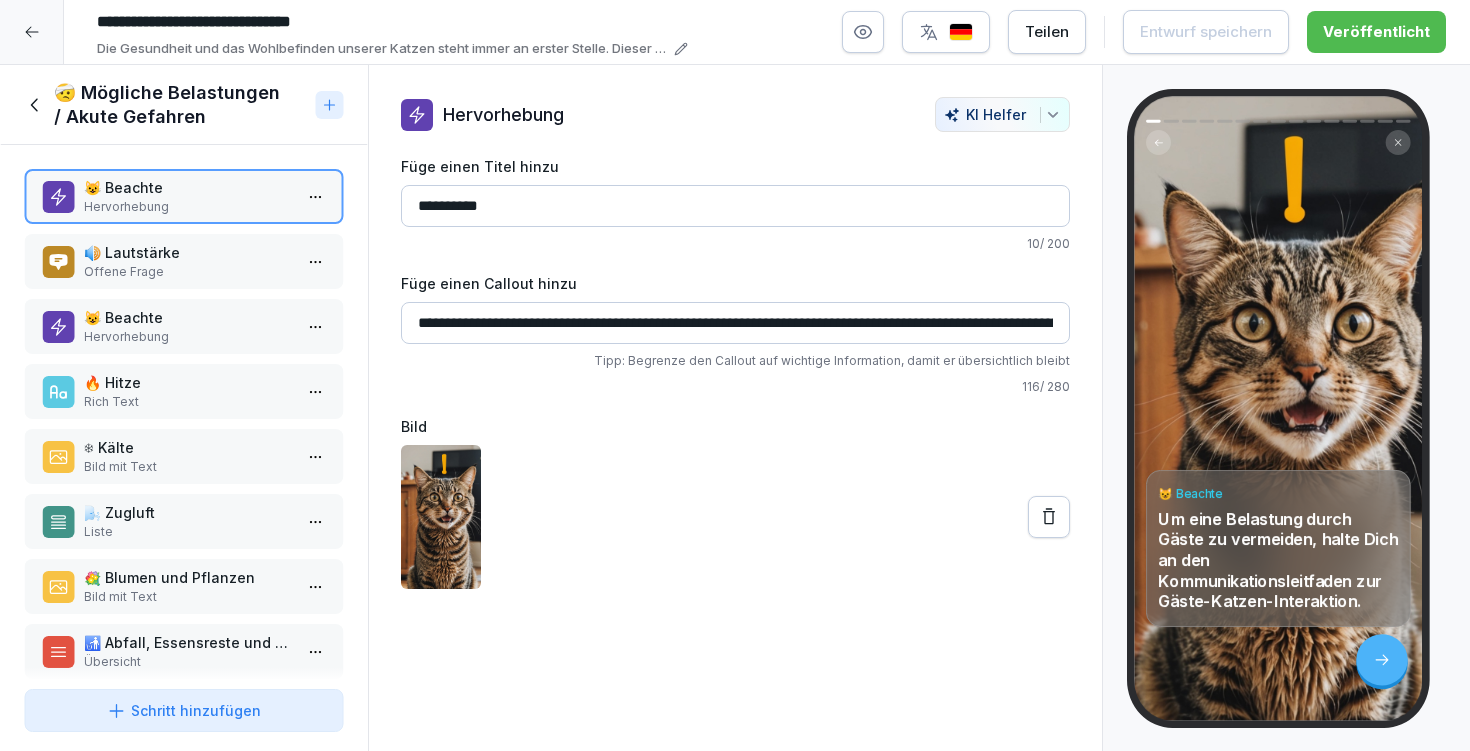scroll, scrollTop: 492, scrollLeft: 0, axis: vertical 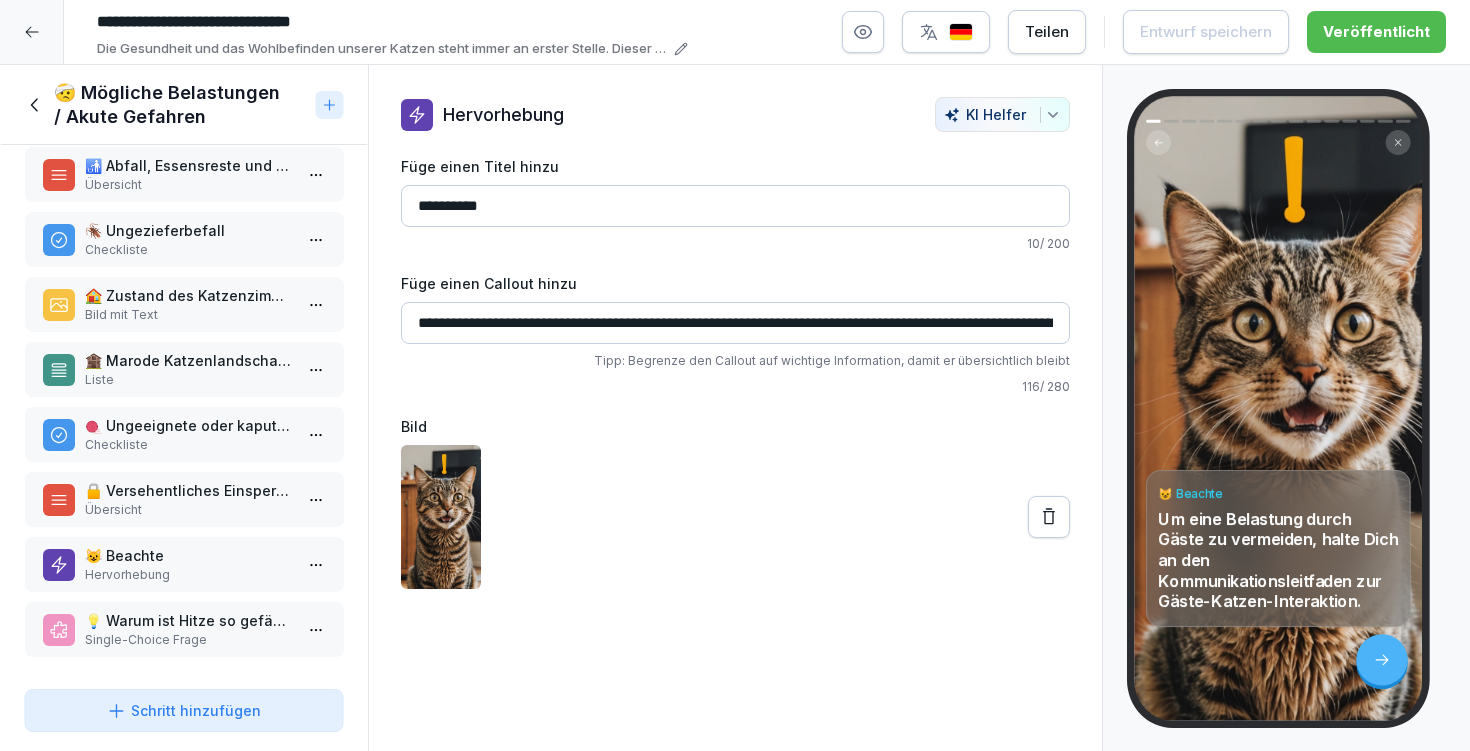 click on "💡 Warum ist Hitze so gefährlich für Katzen?" at bounding box center [188, 620] 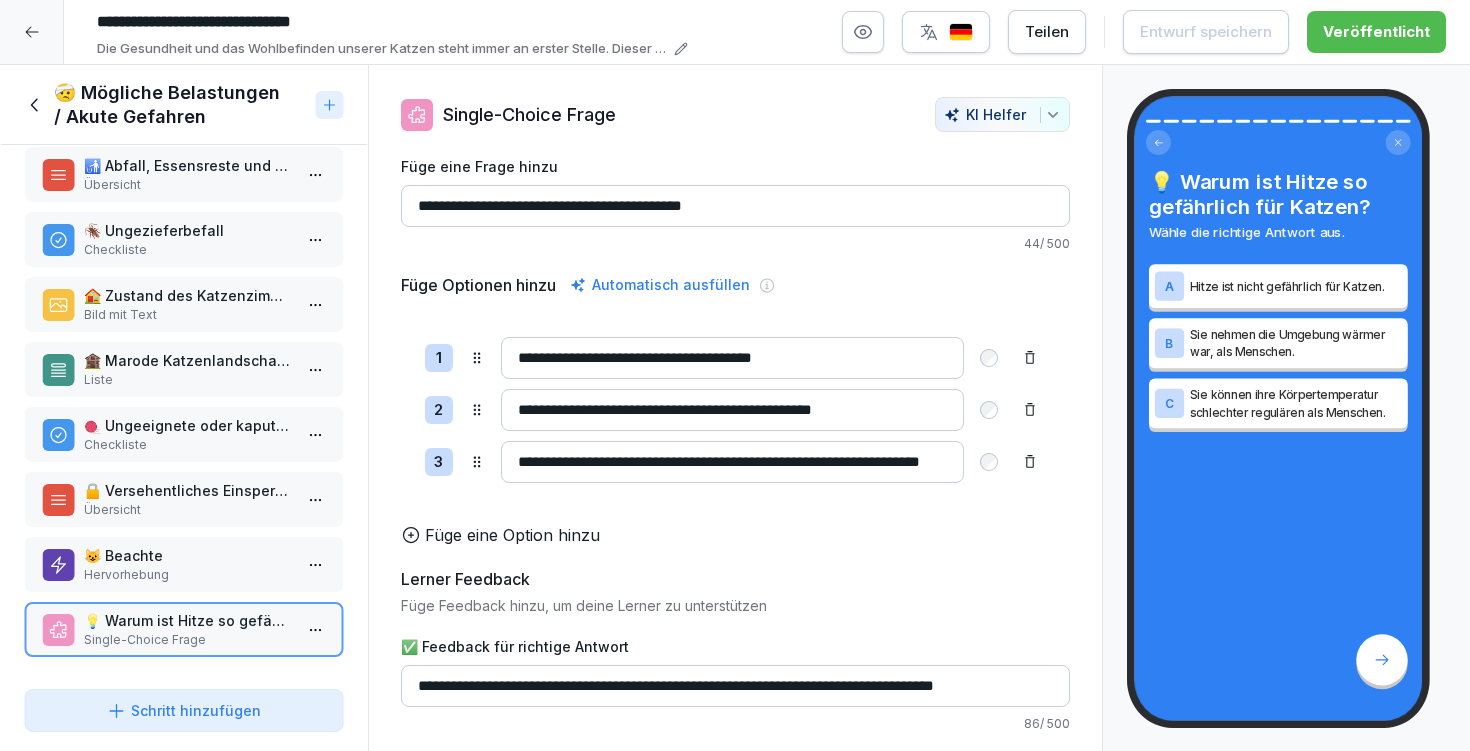 click on "**********" at bounding box center [732, 462] 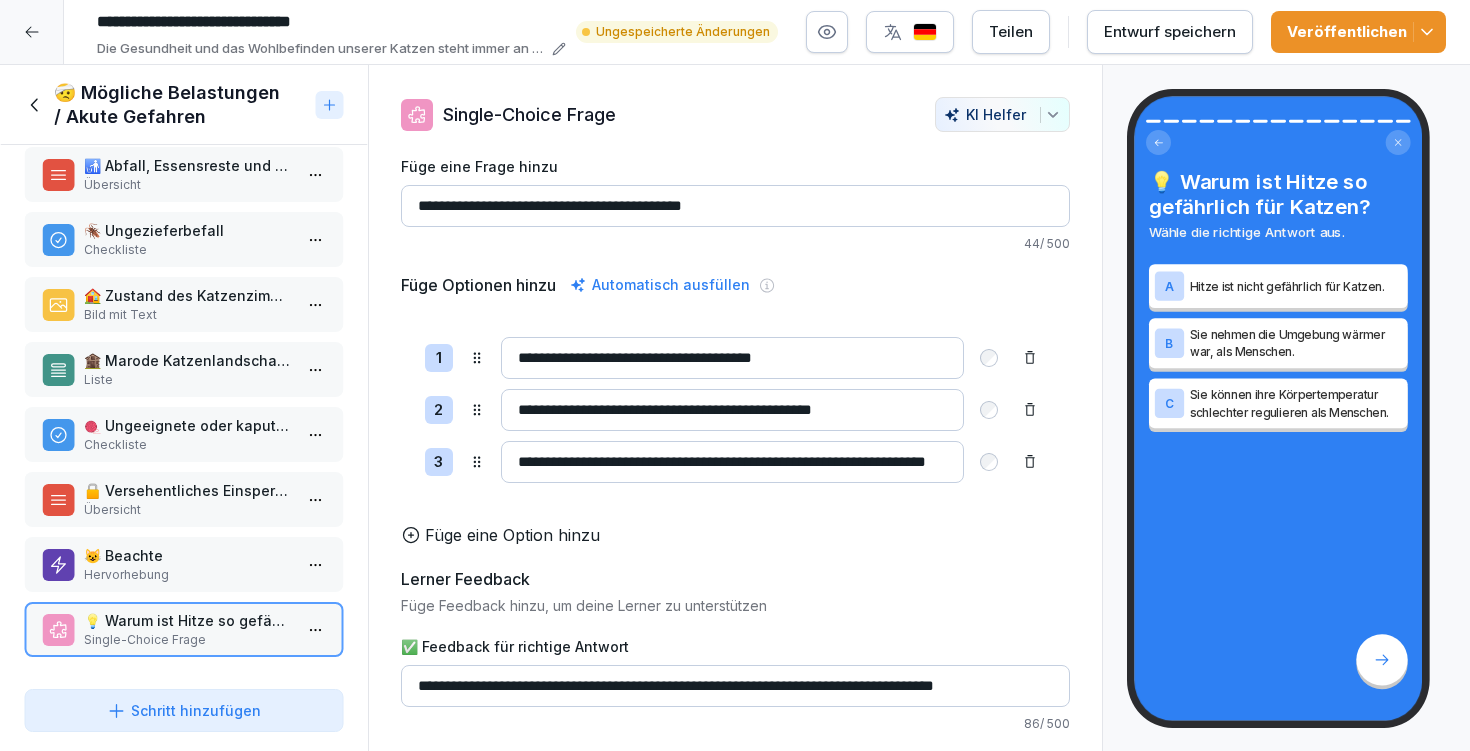 type on "**********" 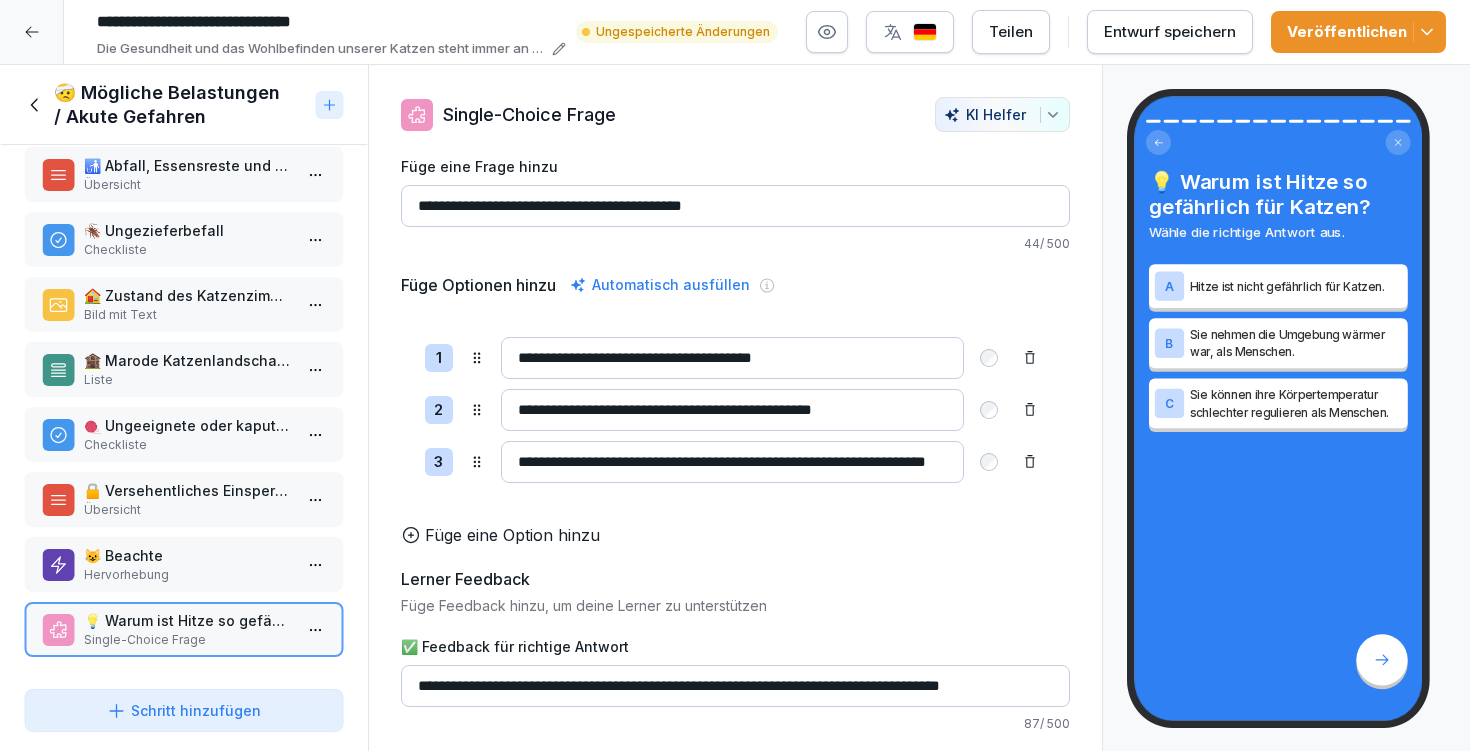 scroll, scrollTop: 128, scrollLeft: 0, axis: vertical 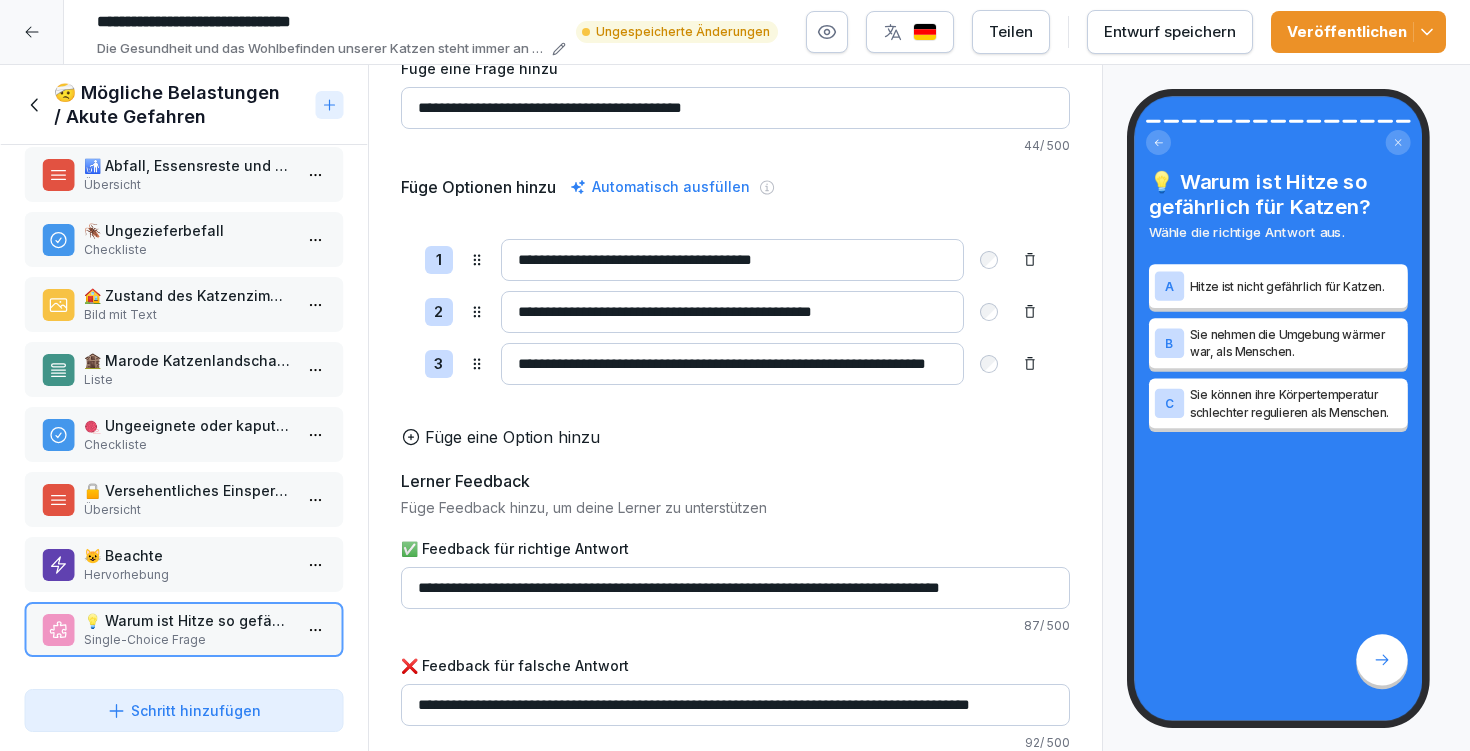 type on "**********" 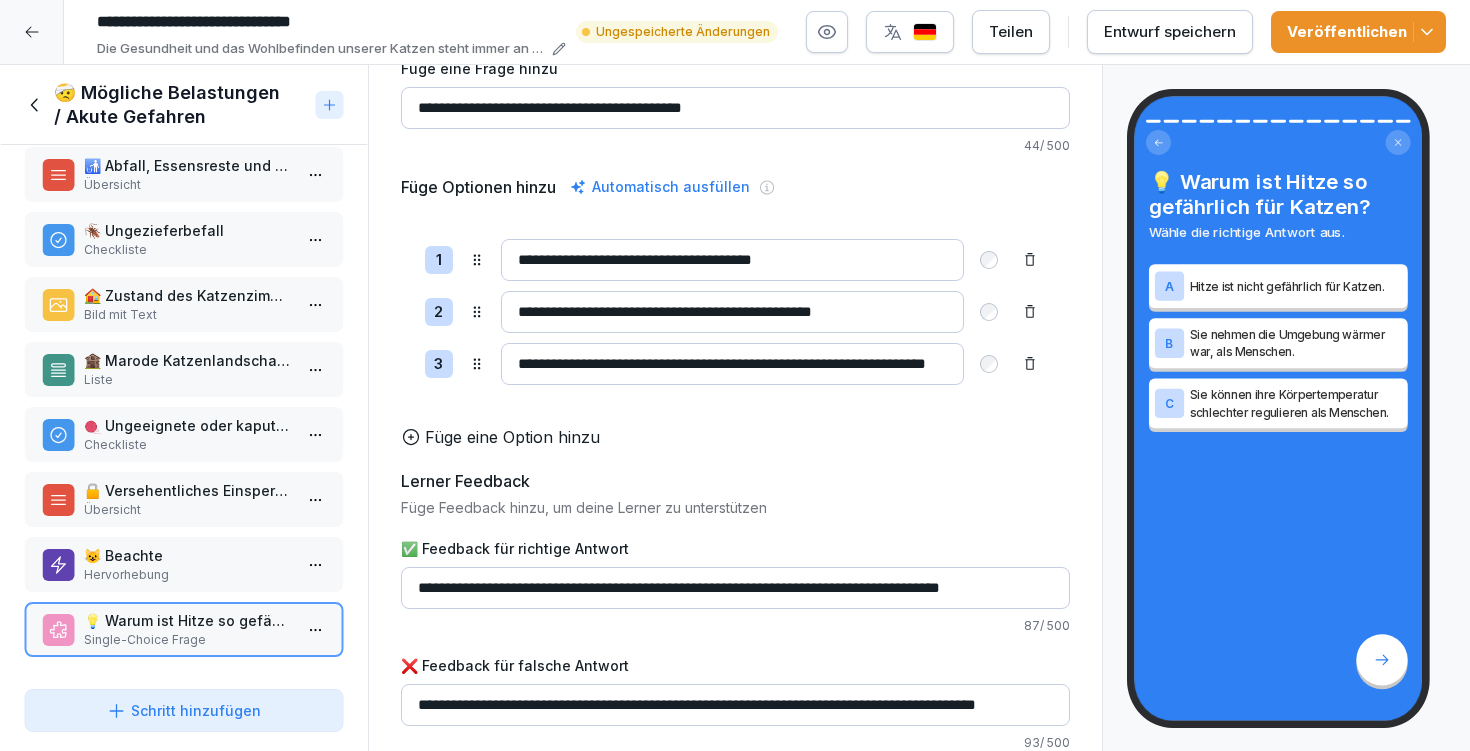 type on "**********" 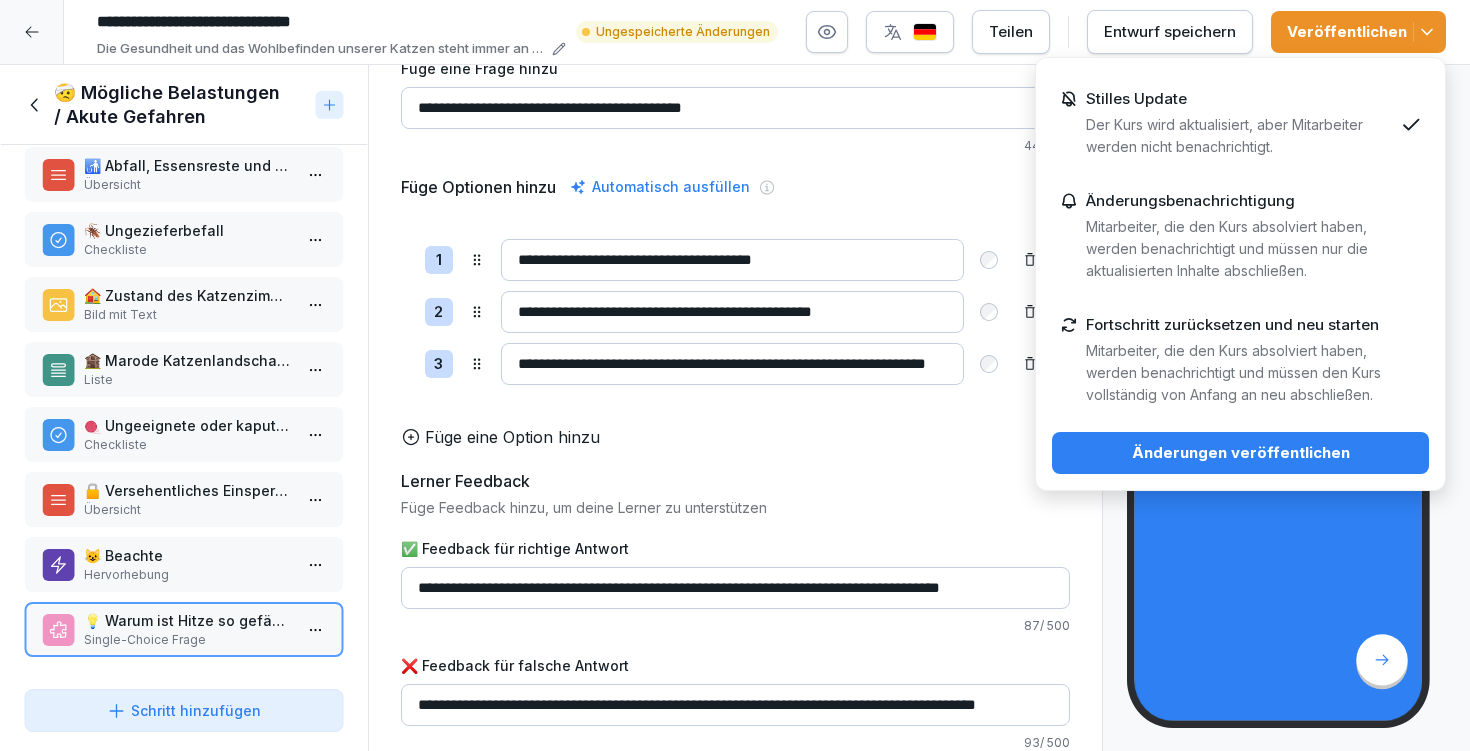 click on "Änderungen veröffentlichen" at bounding box center (1240, 453) 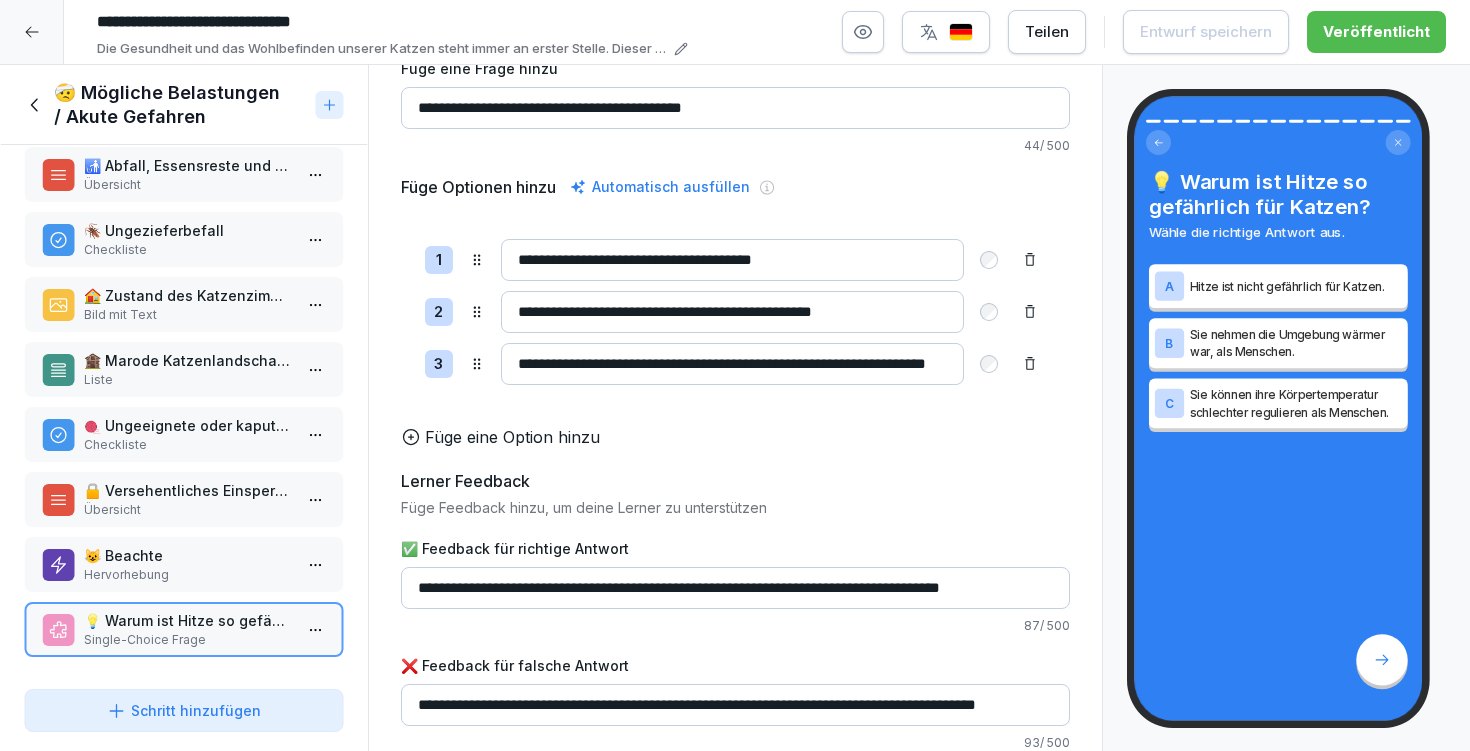 click on "🤕 Mögliche Belastungen / Akute Gefahren" at bounding box center [181, 105] 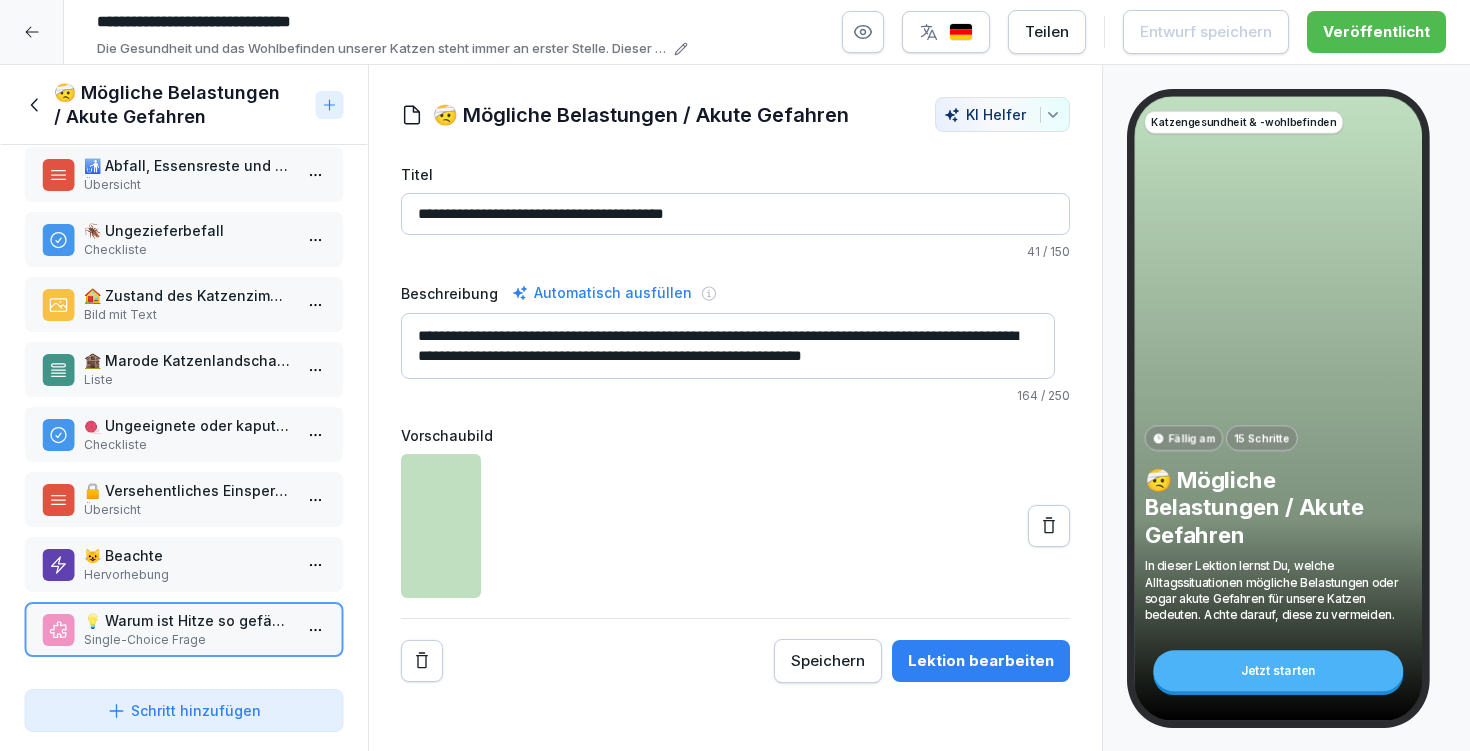 scroll, scrollTop: 0, scrollLeft: 0, axis: both 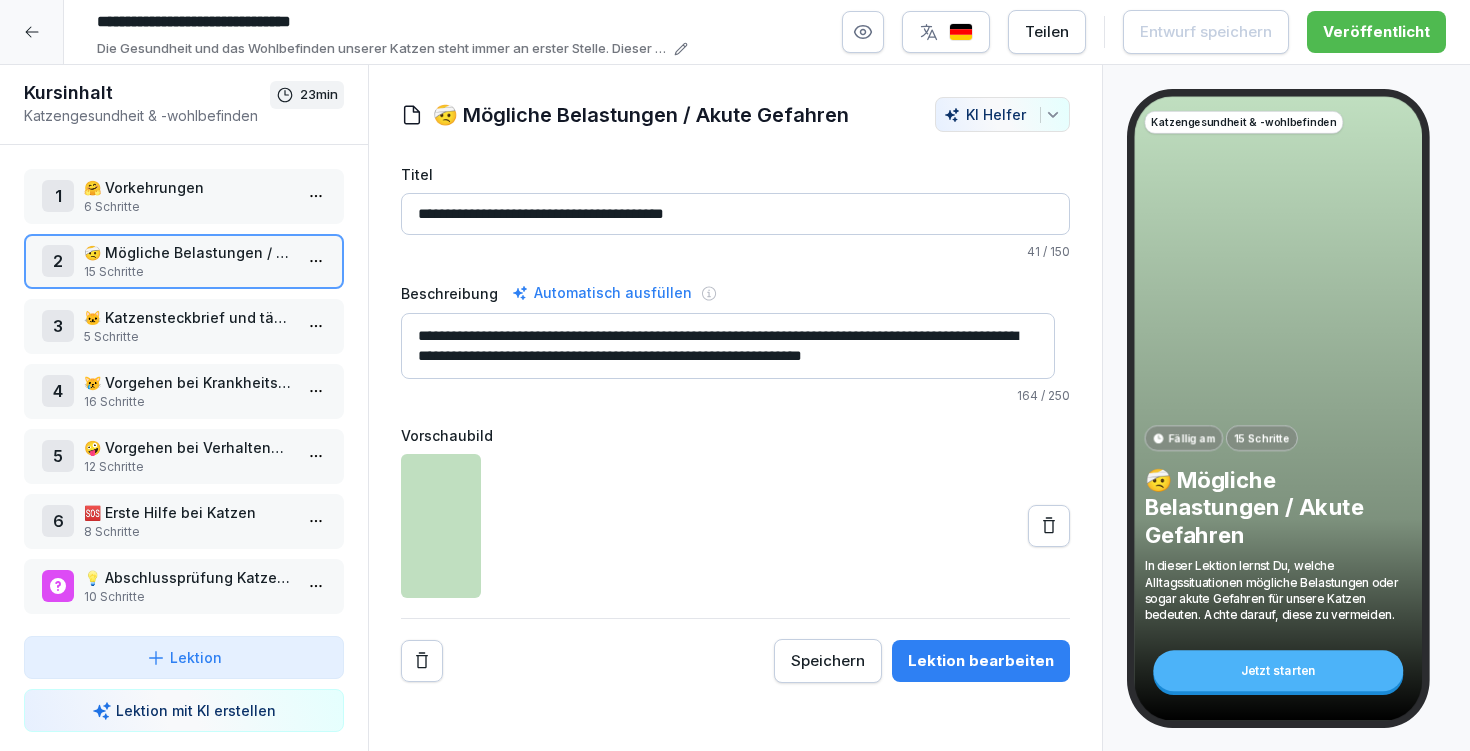 click on "💡 Abschlussprüfung Katzengesundheit & -wohlbefinden" at bounding box center [188, 577] 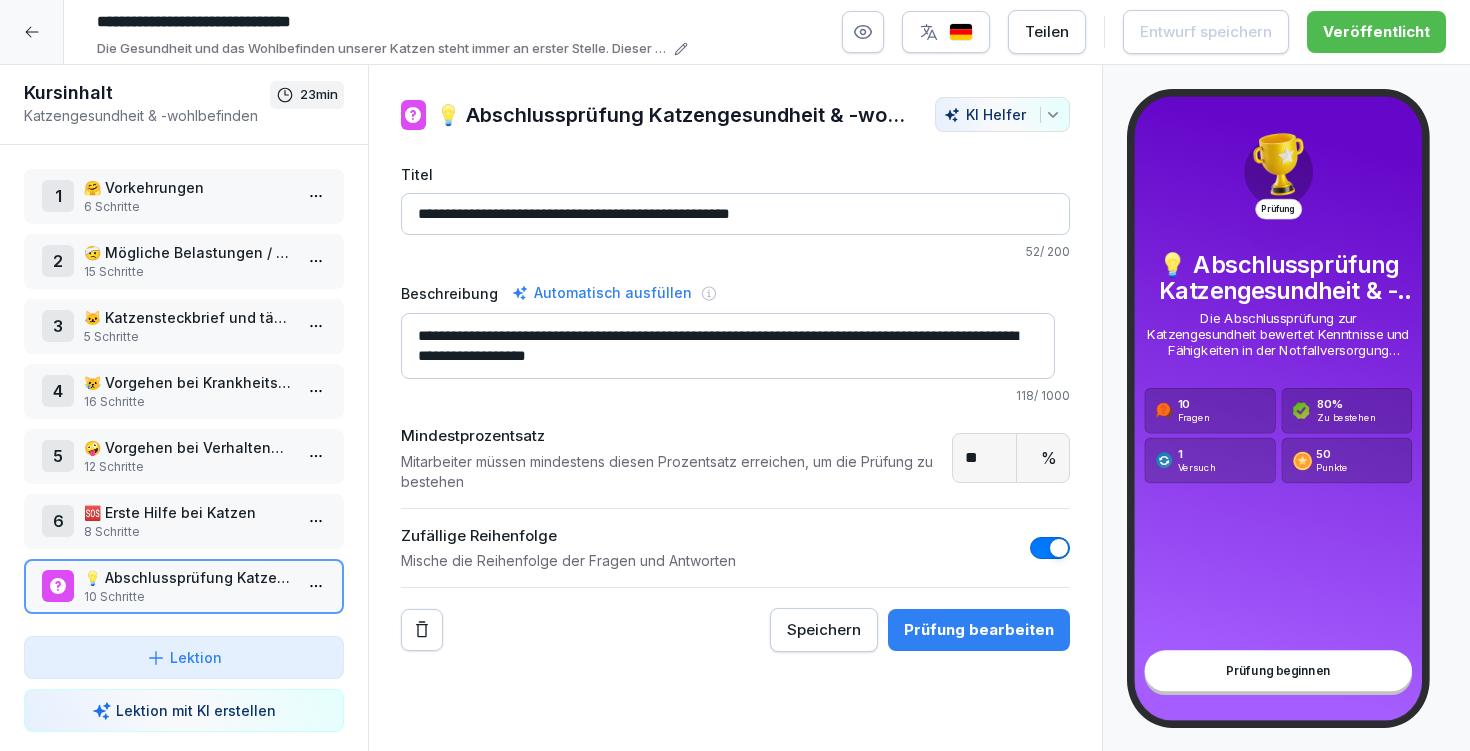 click on "Prüfung bearbeiten" at bounding box center [979, 630] 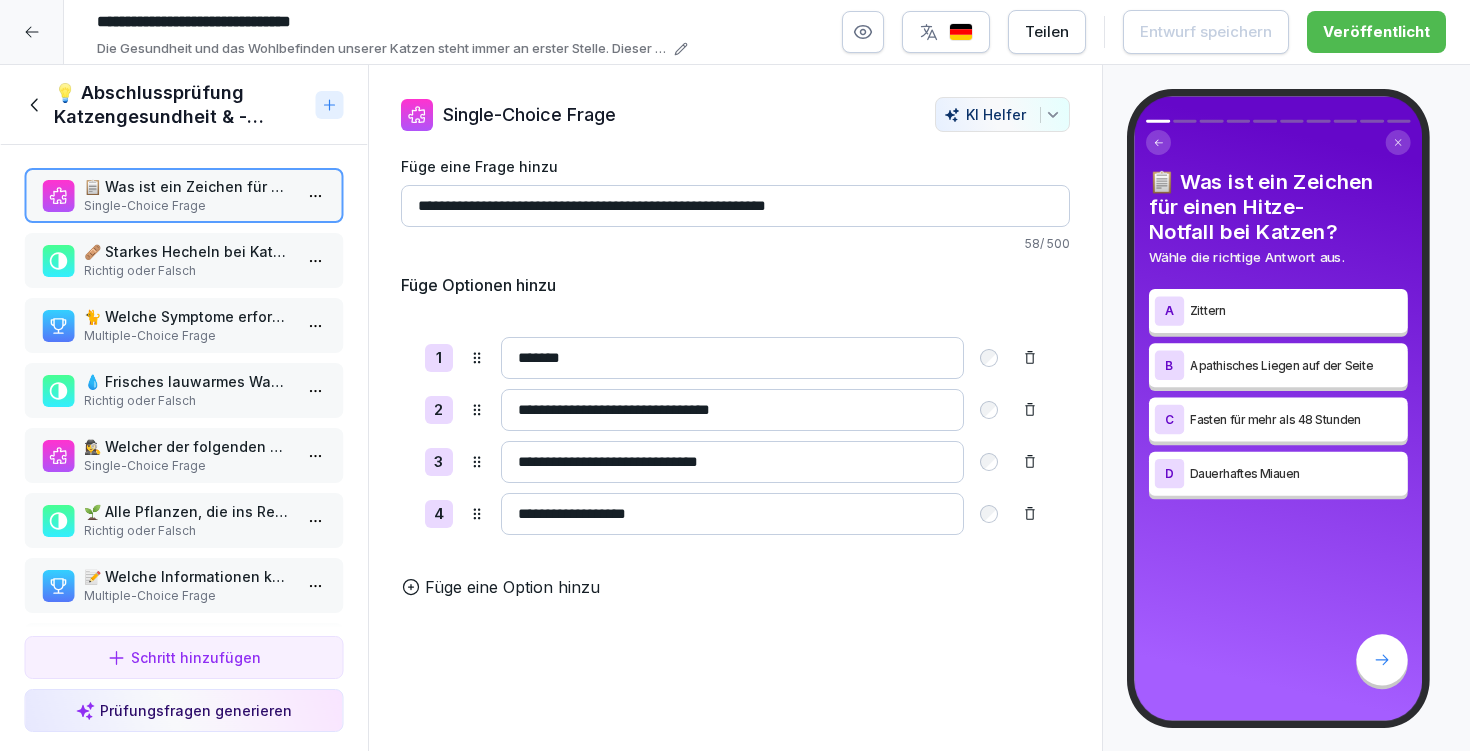 scroll, scrollTop: 0, scrollLeft: 0, axis: both 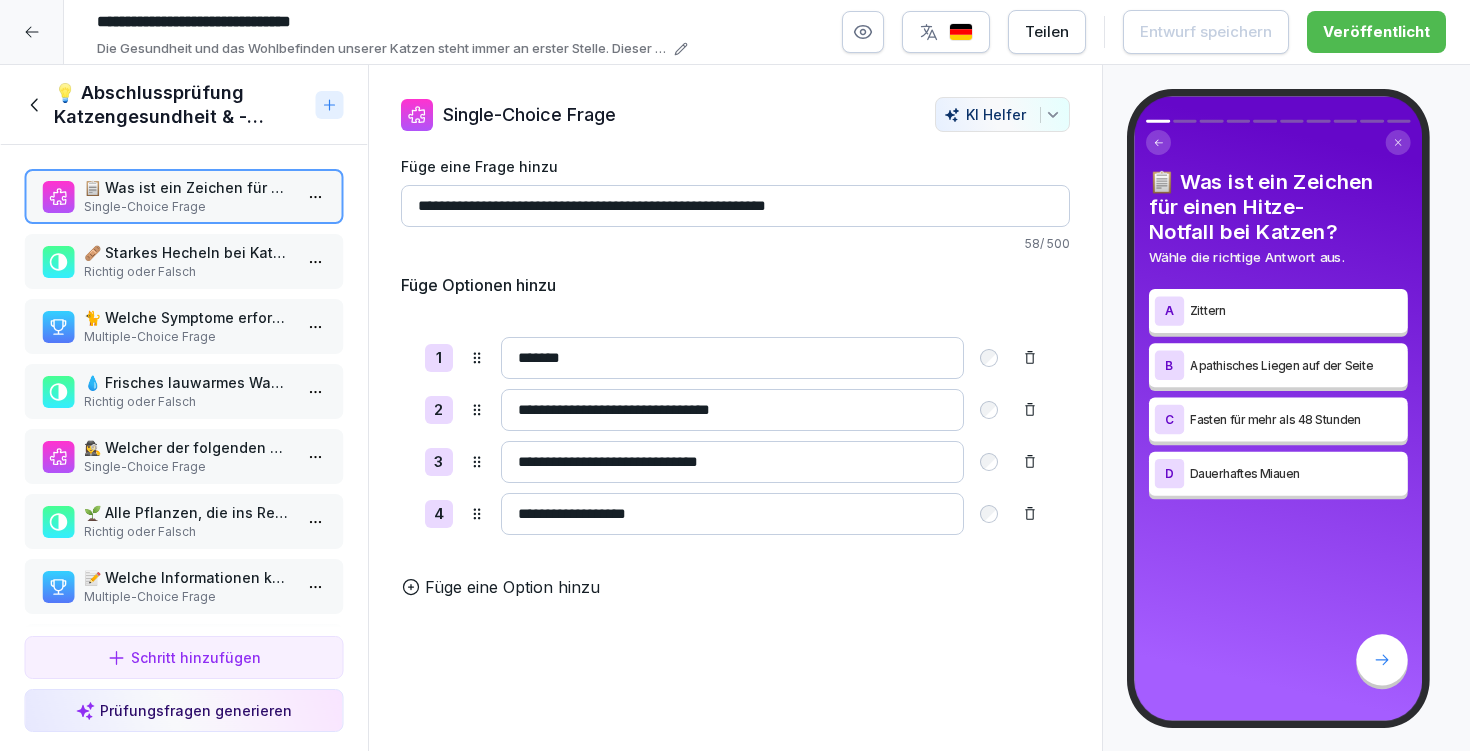 click on "💡 Abschlussprüfung Katzengesundheit & -wohlbefinden" at bounding box center [181, 105] 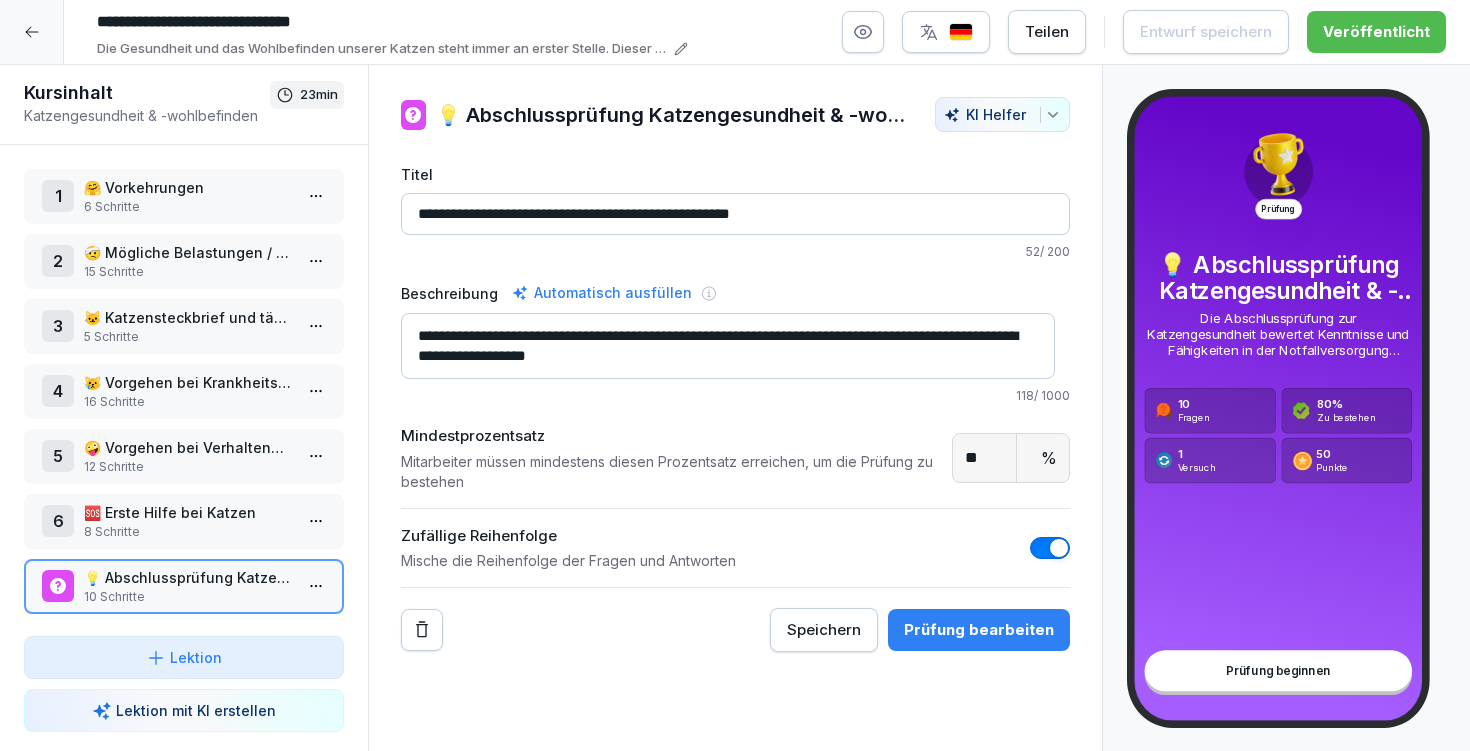 click at bounding box center [32, 32] 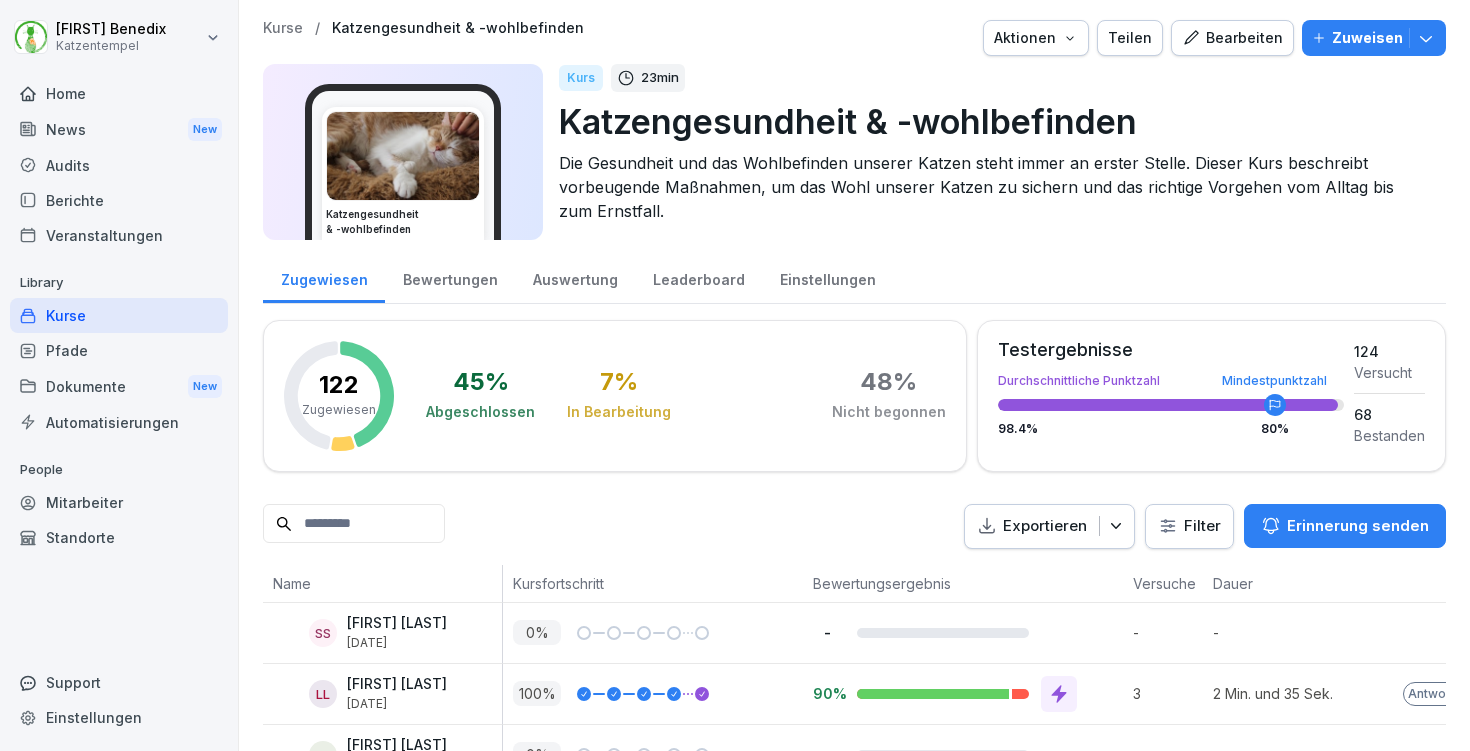 click on "Kurse" at bounding box center (283, 28) 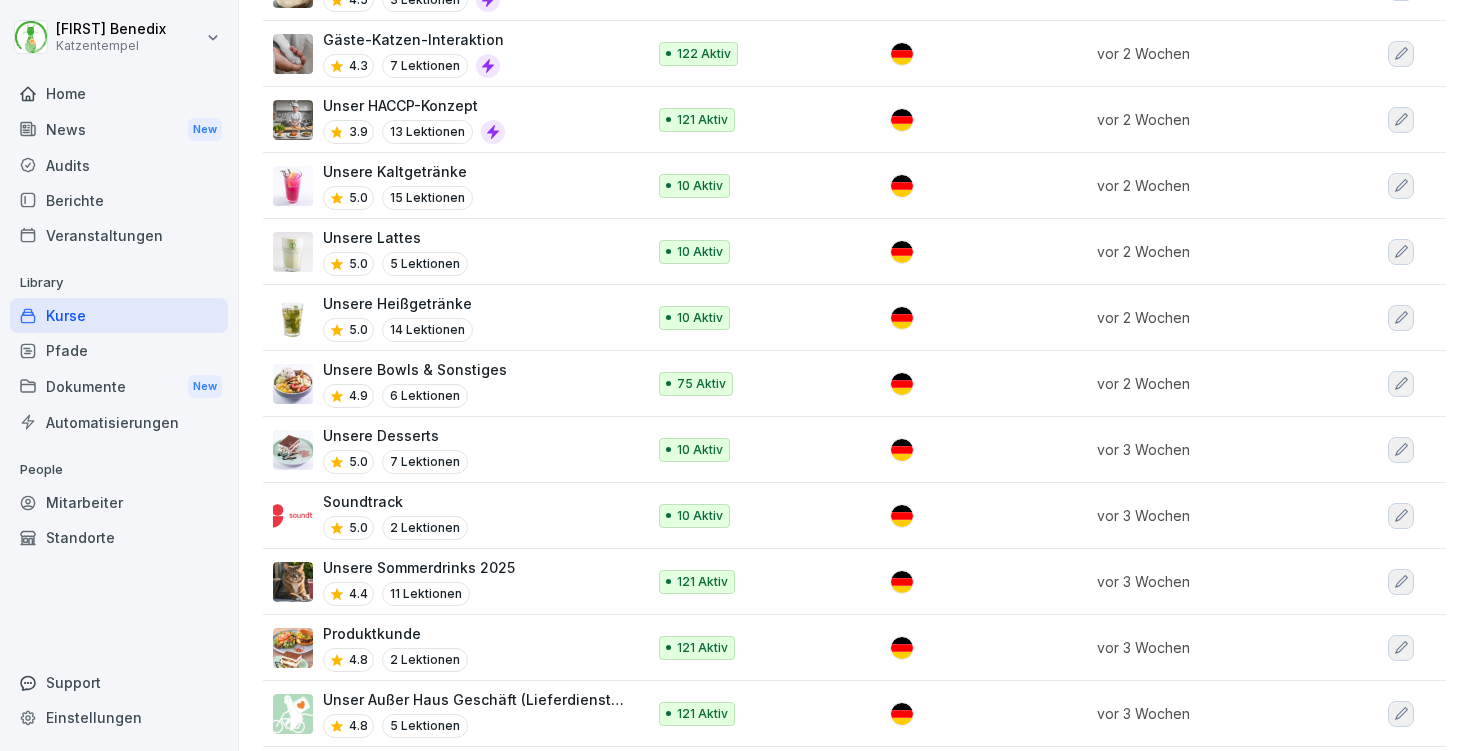 scroll, scrollTop: 885, scrollLeft: 0, axis: vertical 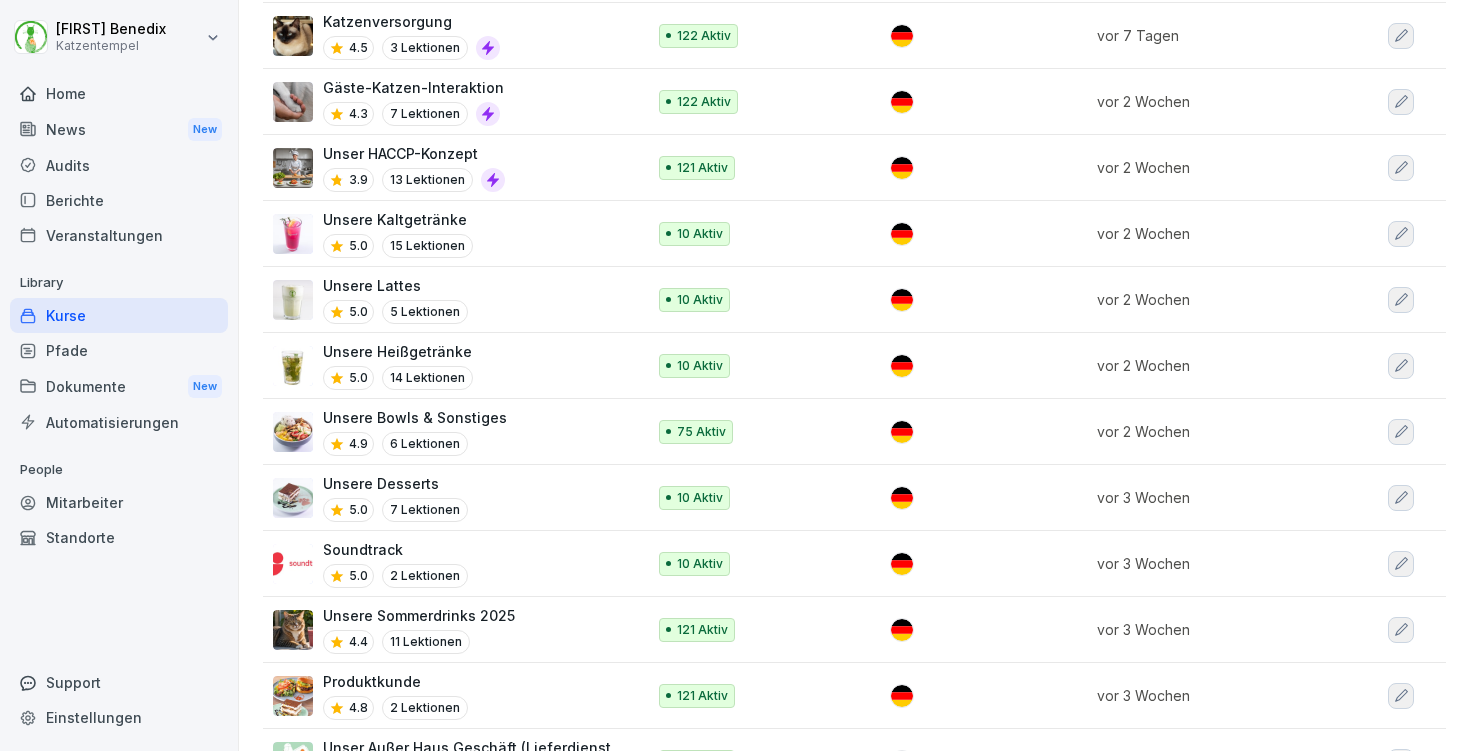 click on "Gäste-Katzen-Interaktion 4.3 7 Lektionen" at bounding box center [449, 101] 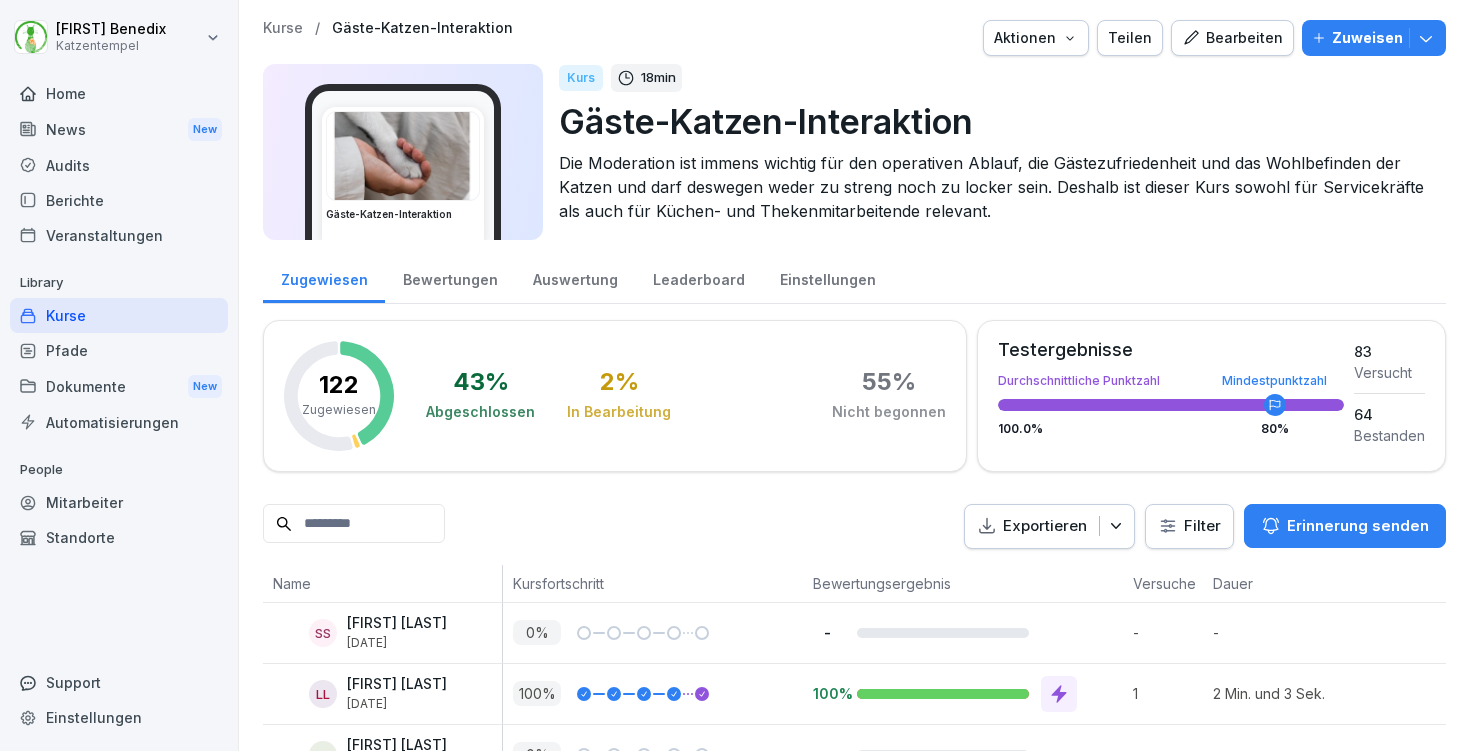 scroll, scrollTop: 0, scrollLeft: 0, axis: both 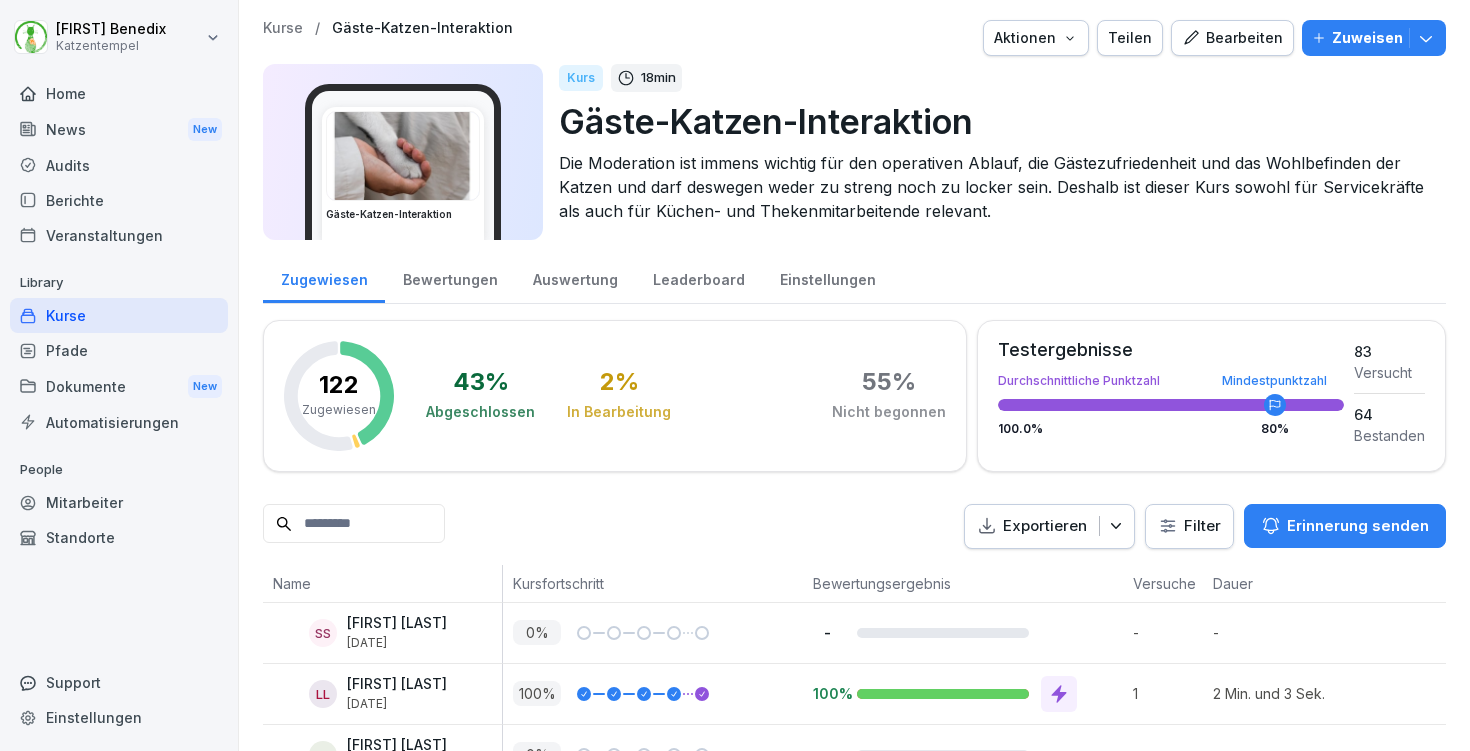 click on "Bearbeiten" at bounding box center (1232, 38) 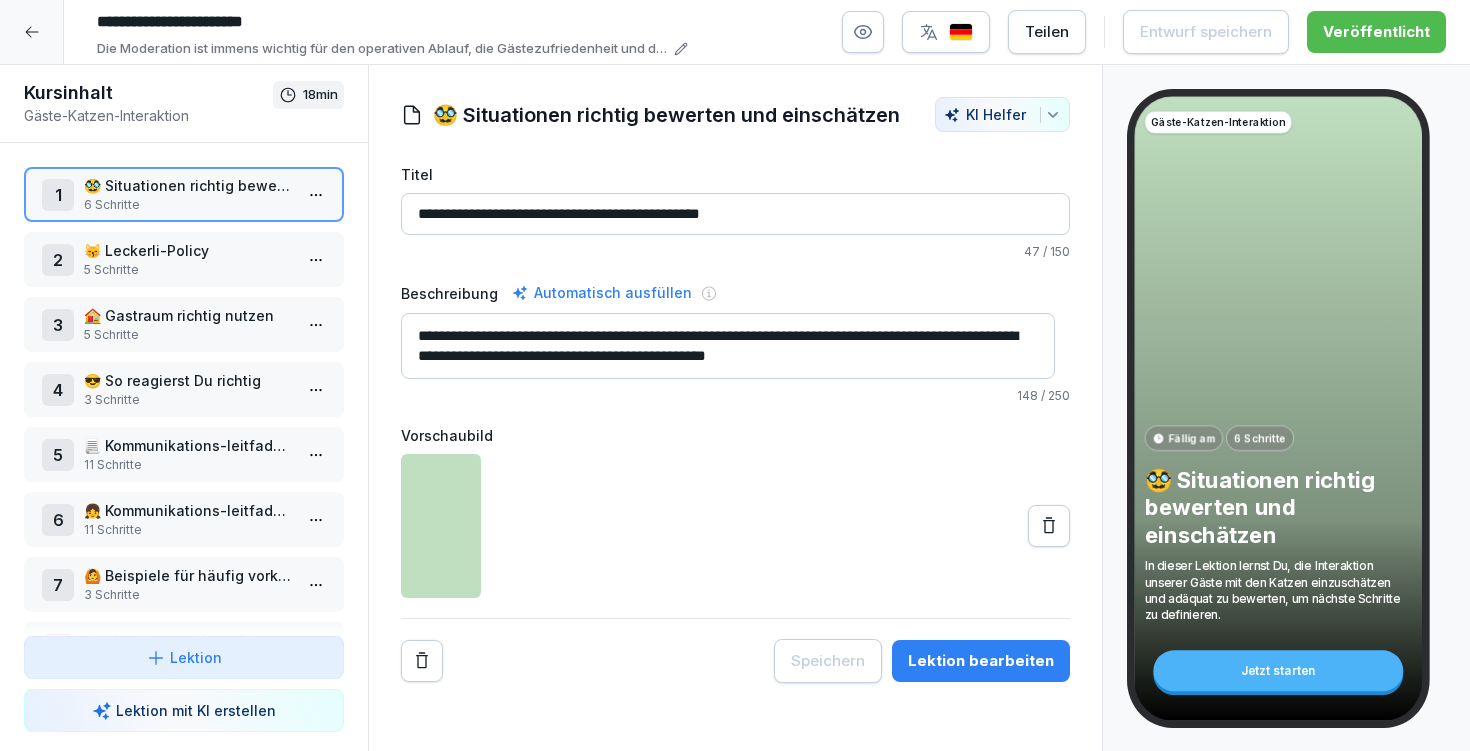 scroll, scrollTop: 80, scrollLeft: 0, axis: vertical 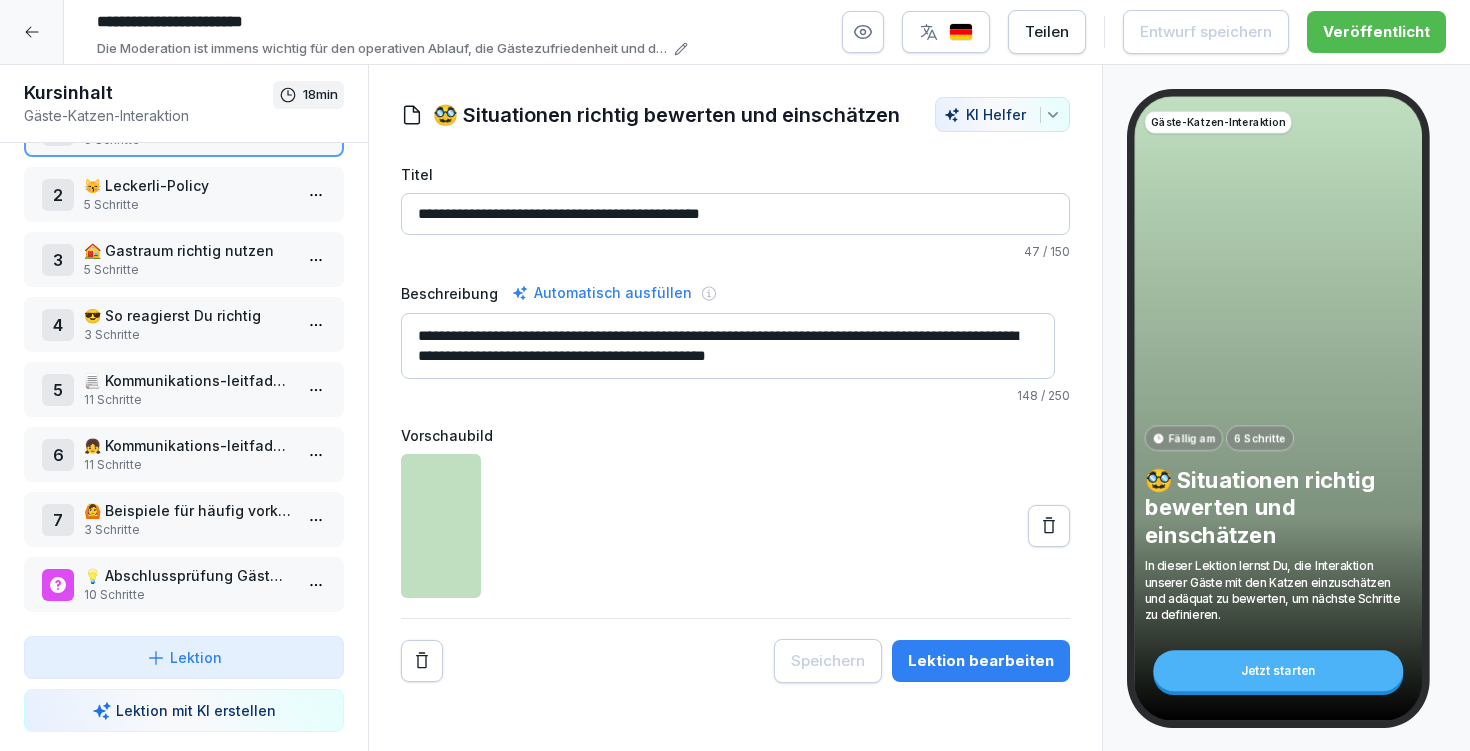 click on "💡 Abschlussprüfung Gäste-Katzen-Interaktion" at bounding box center [188, 575] 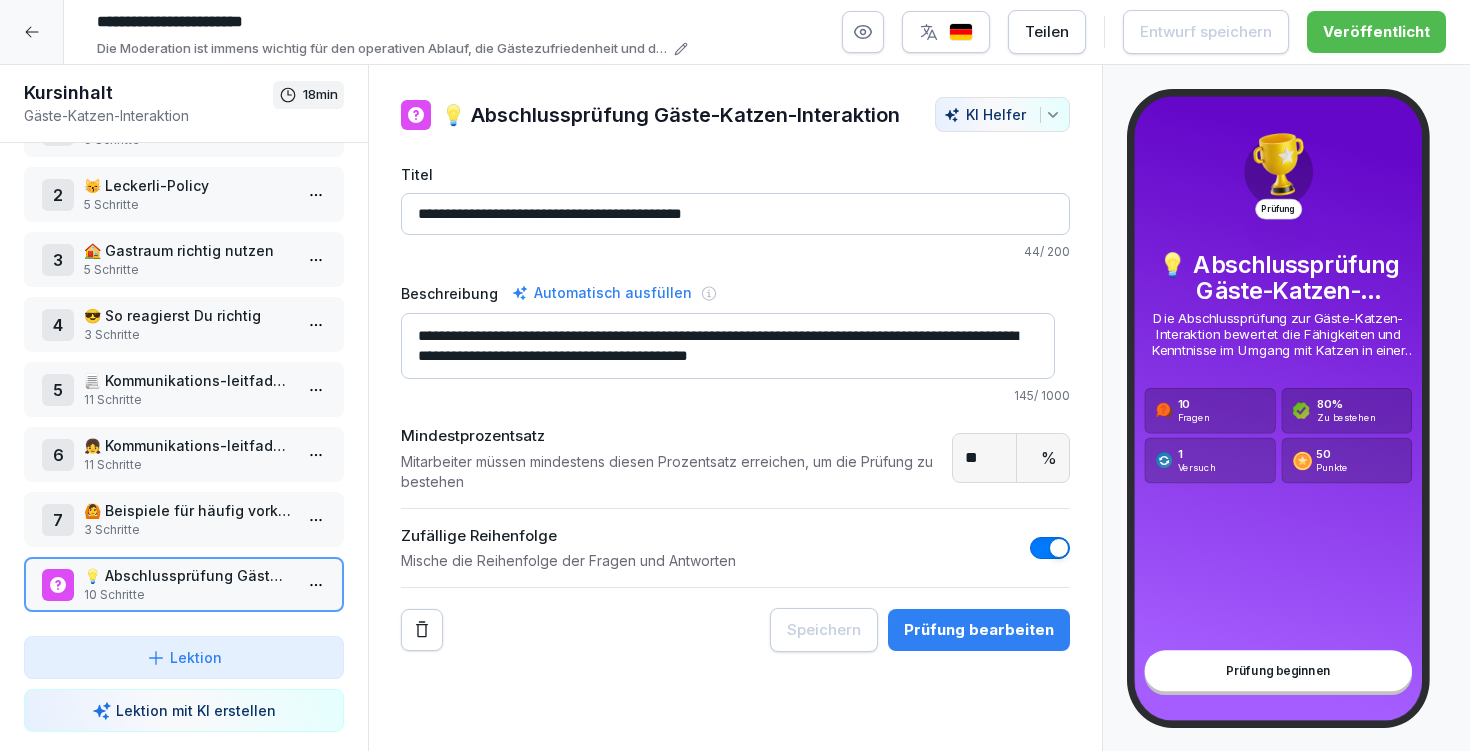 click on "Prüfung bearbeiten" at bounding box center [979, 630] 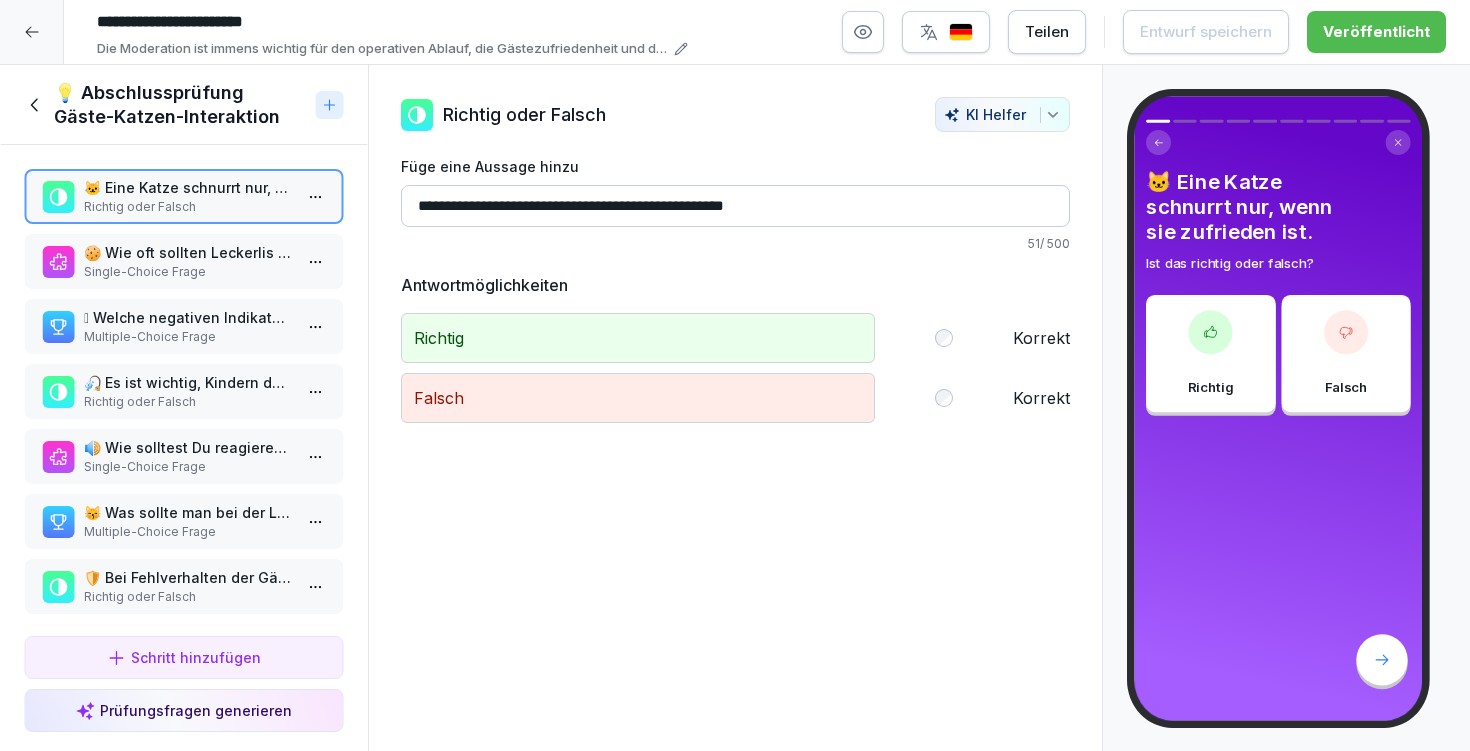 click on "🍪 Wie oft sollten Leckerlis über den Tag verteilt an die Katzen gegeben werden?" at bounding box center (188, 252) 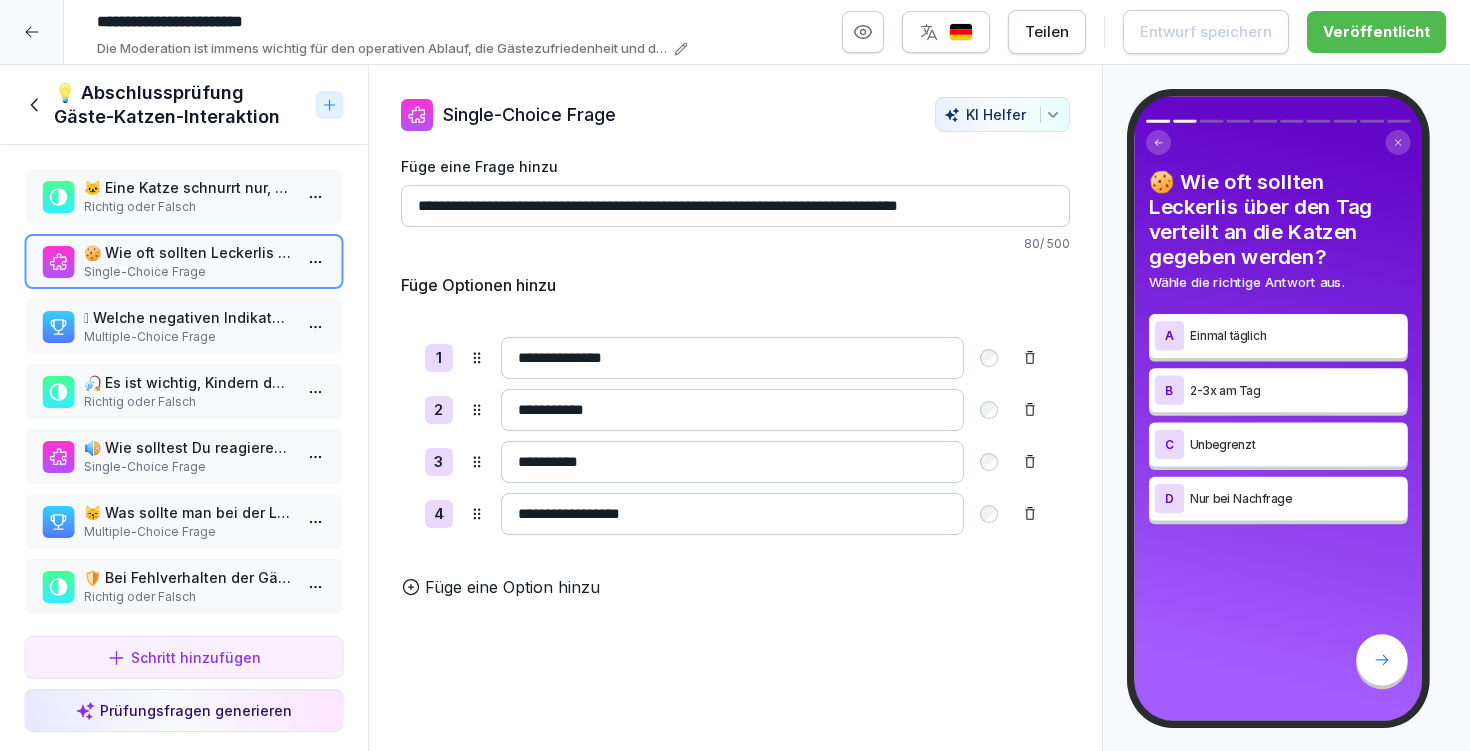 click on "🫷 Welche negativen Indikatoren zeigen, dass eine Katze nicht mit einem Gast interagieren möchte? Wähle alle zutreffenden Antworten." at bounding box center (188, 317) 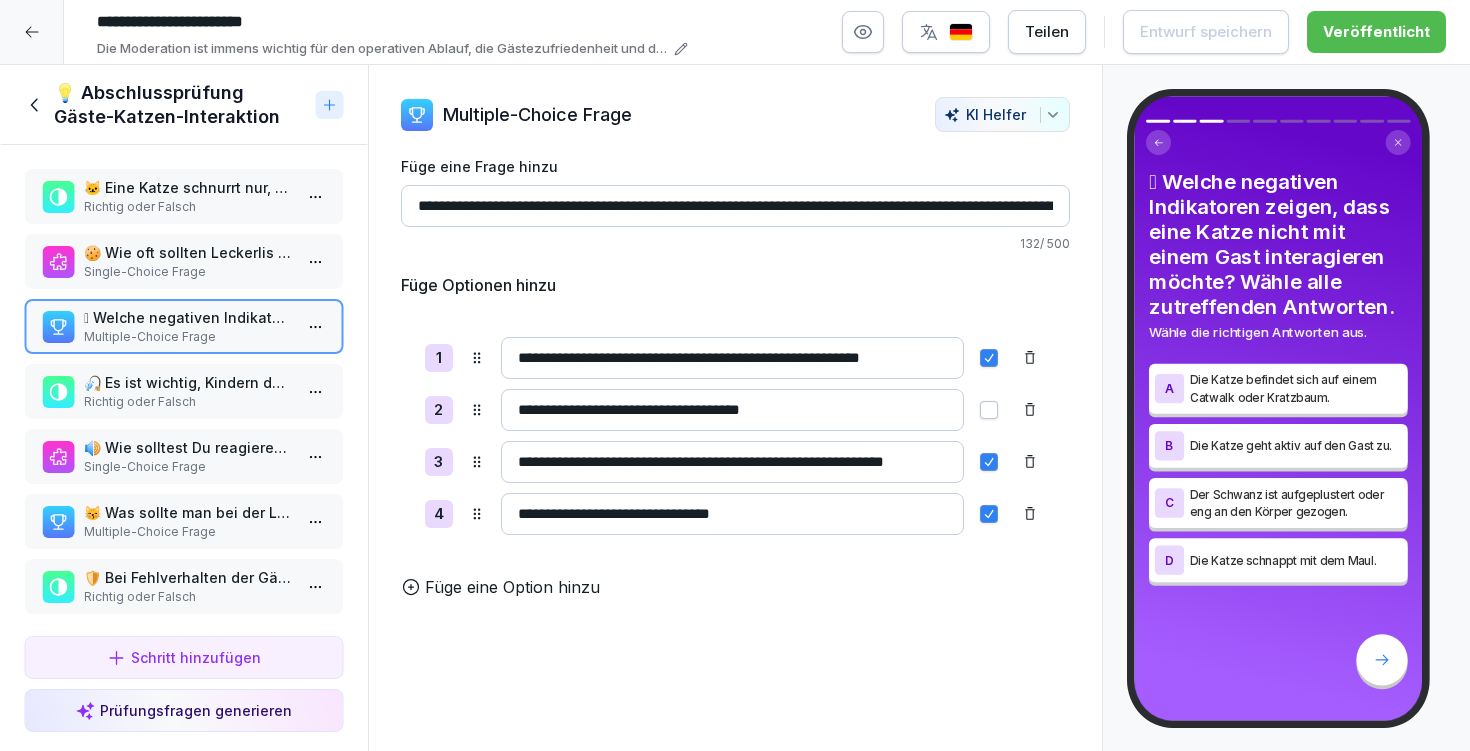 click at bounding box center (32, 32) 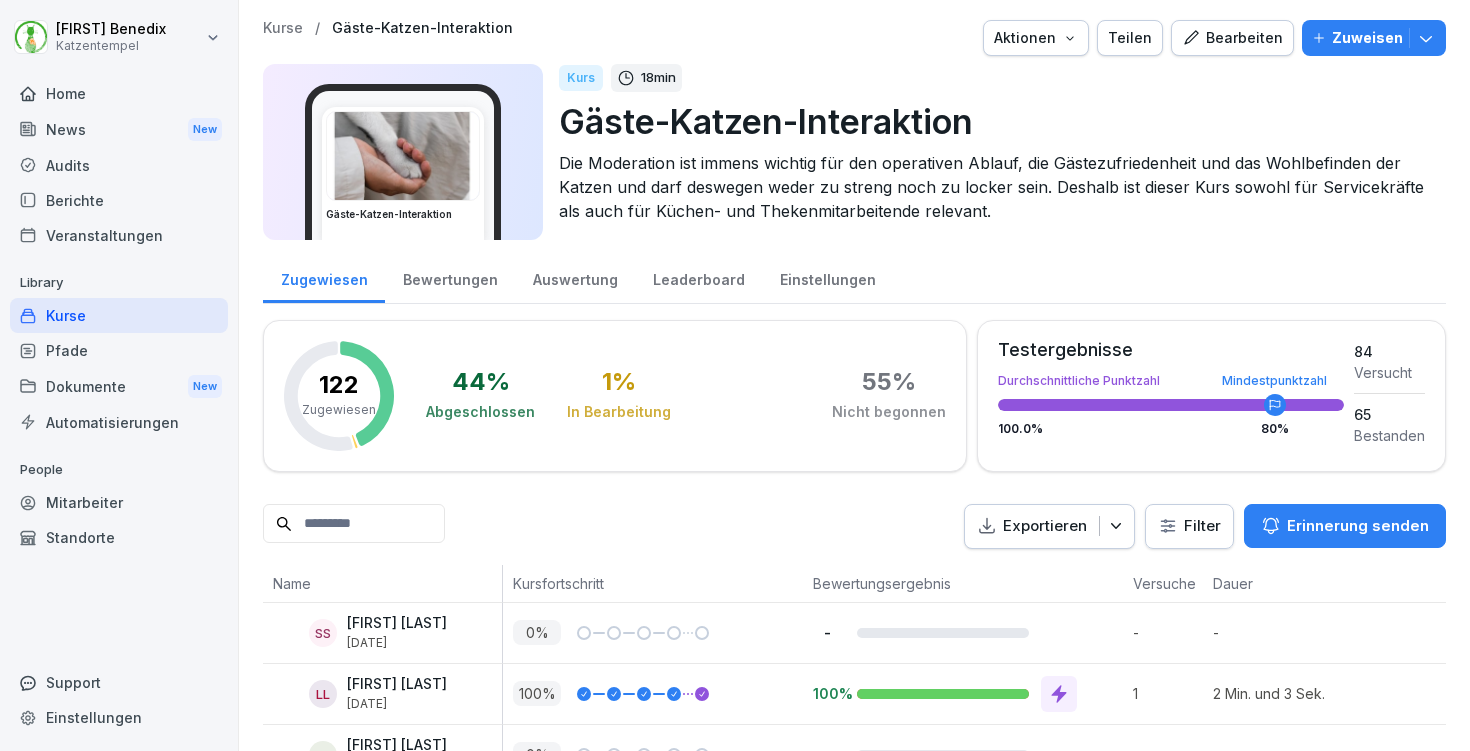 click on "Berichte" at bounding box center (119, 200) 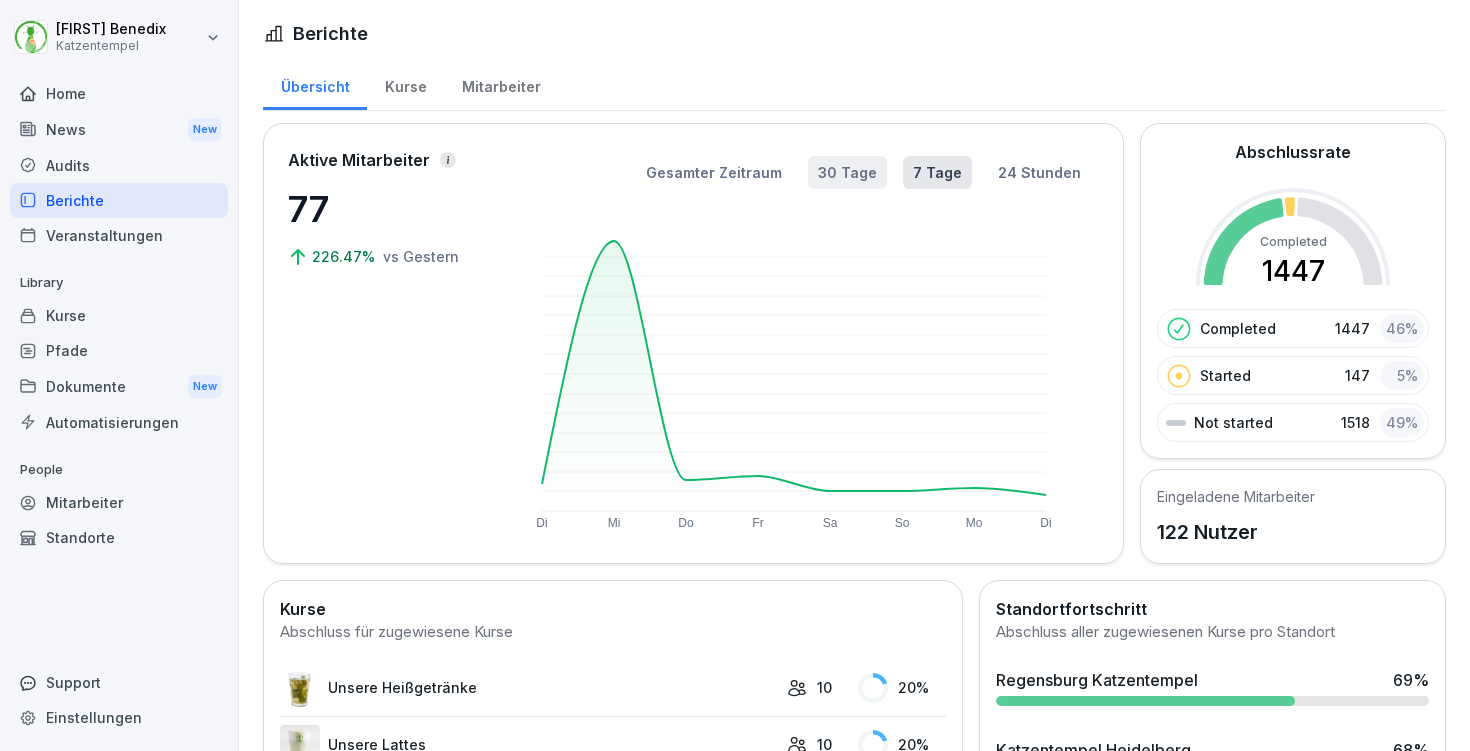 click on "30 Tage" at bounding box center [847, 172] 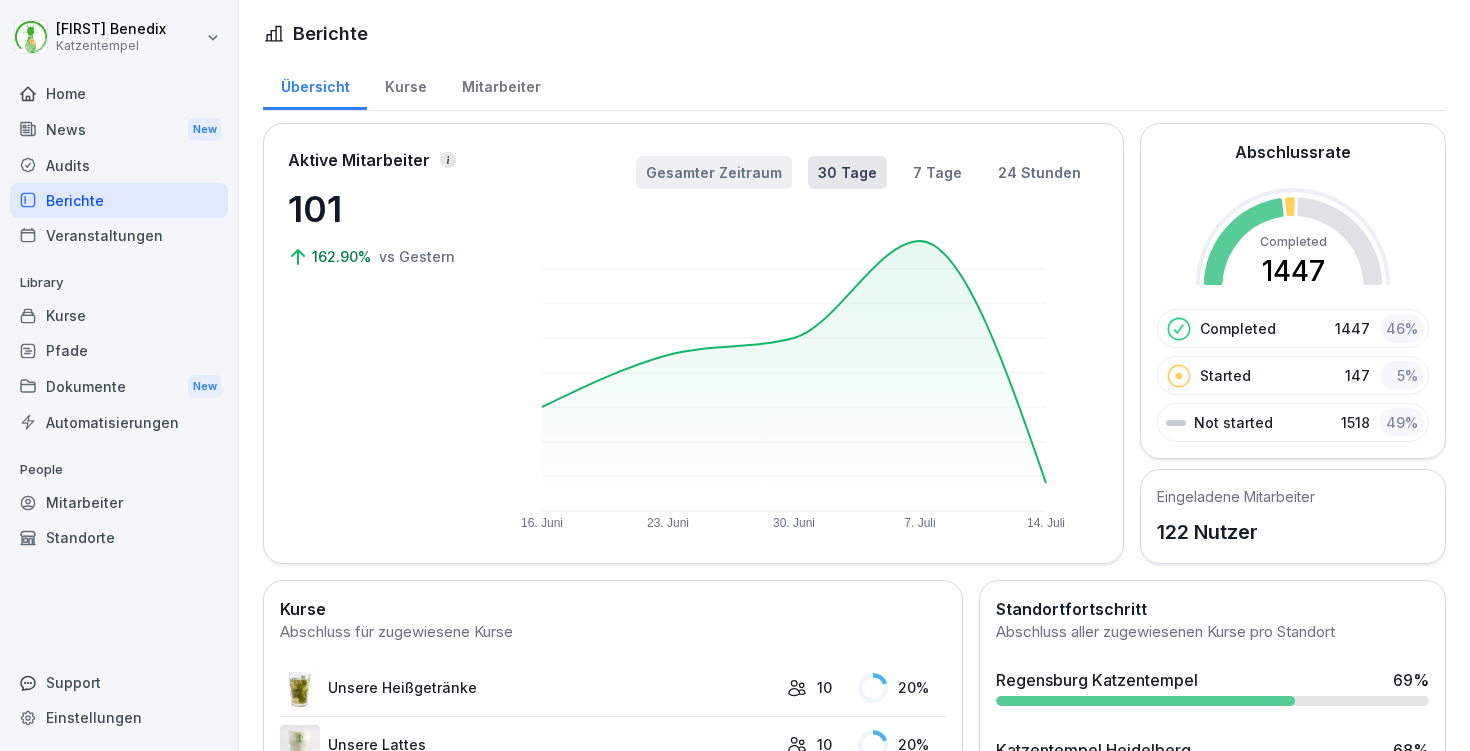 click on "Gesamter Zeitraum" at bounding box center [714, 172] 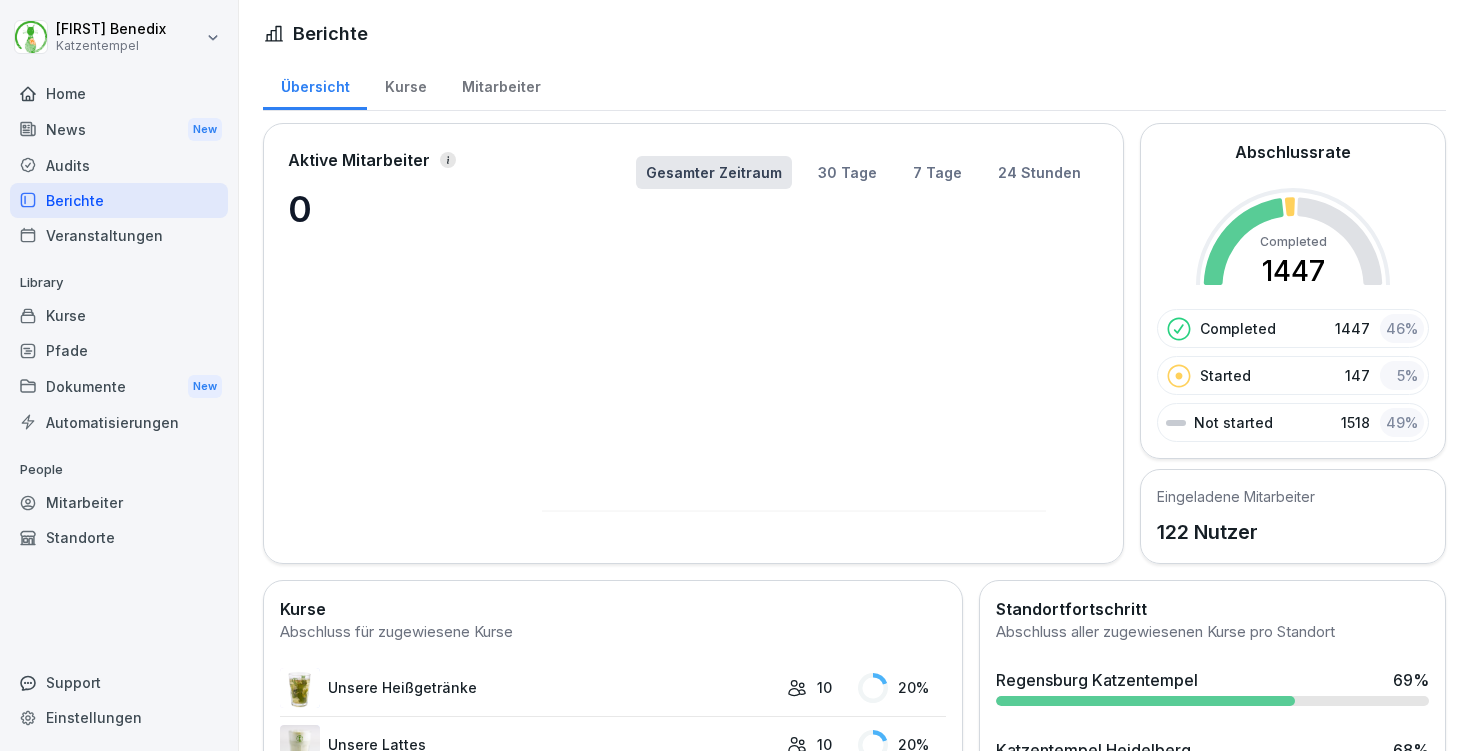 click on "Mitarbeiter" at bounding box center (501, 84) 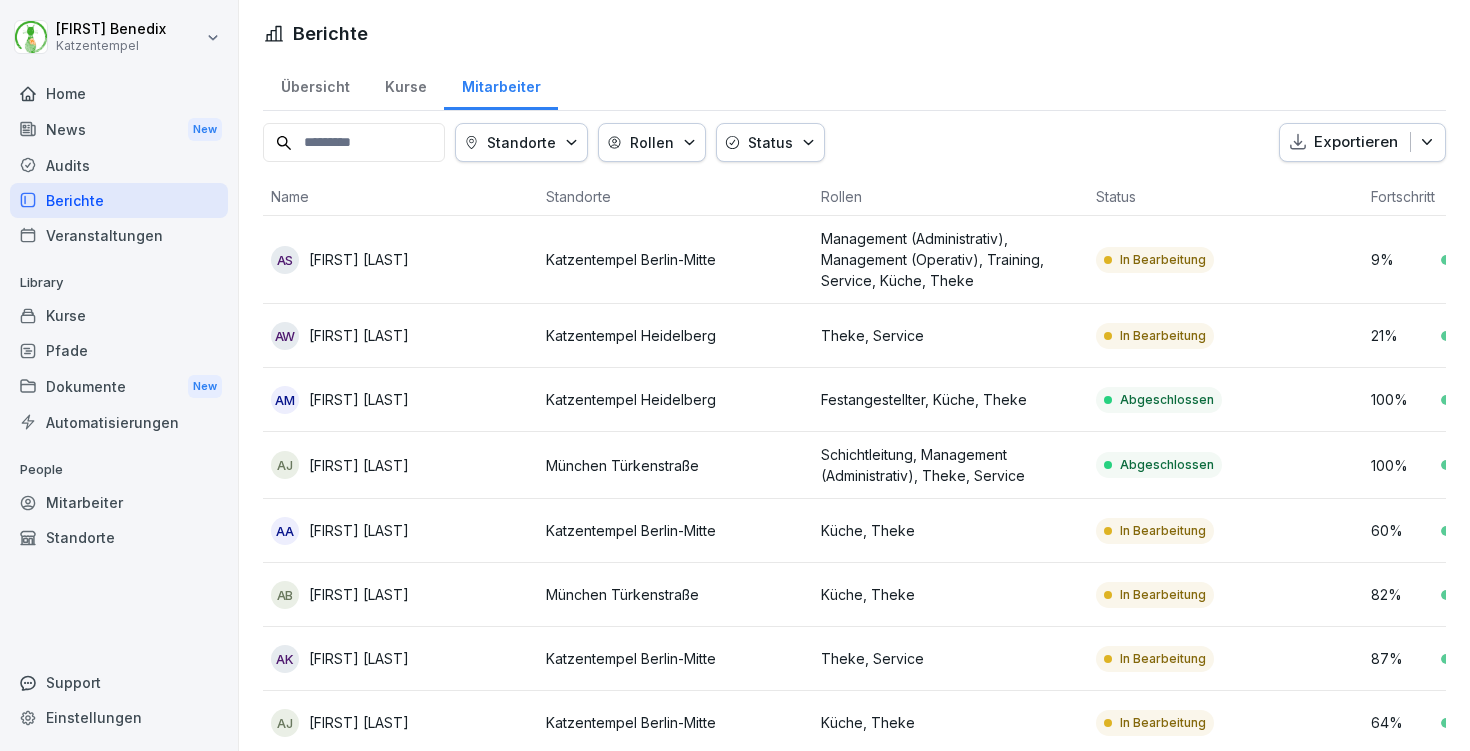 scroll, scrollTop: 4, scrollLeft: 0, axis: vertical 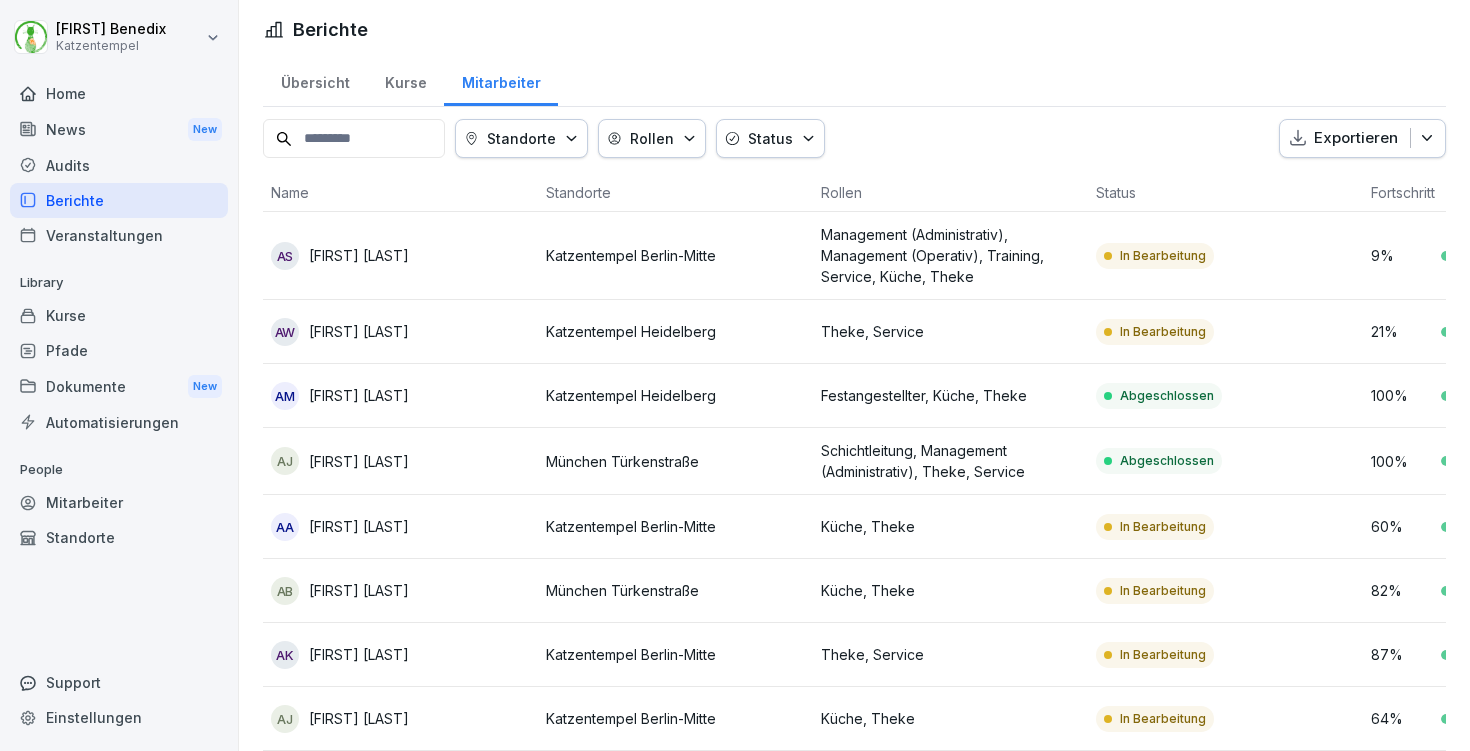 click on "Übersicht" at bounding box center [315, 80] 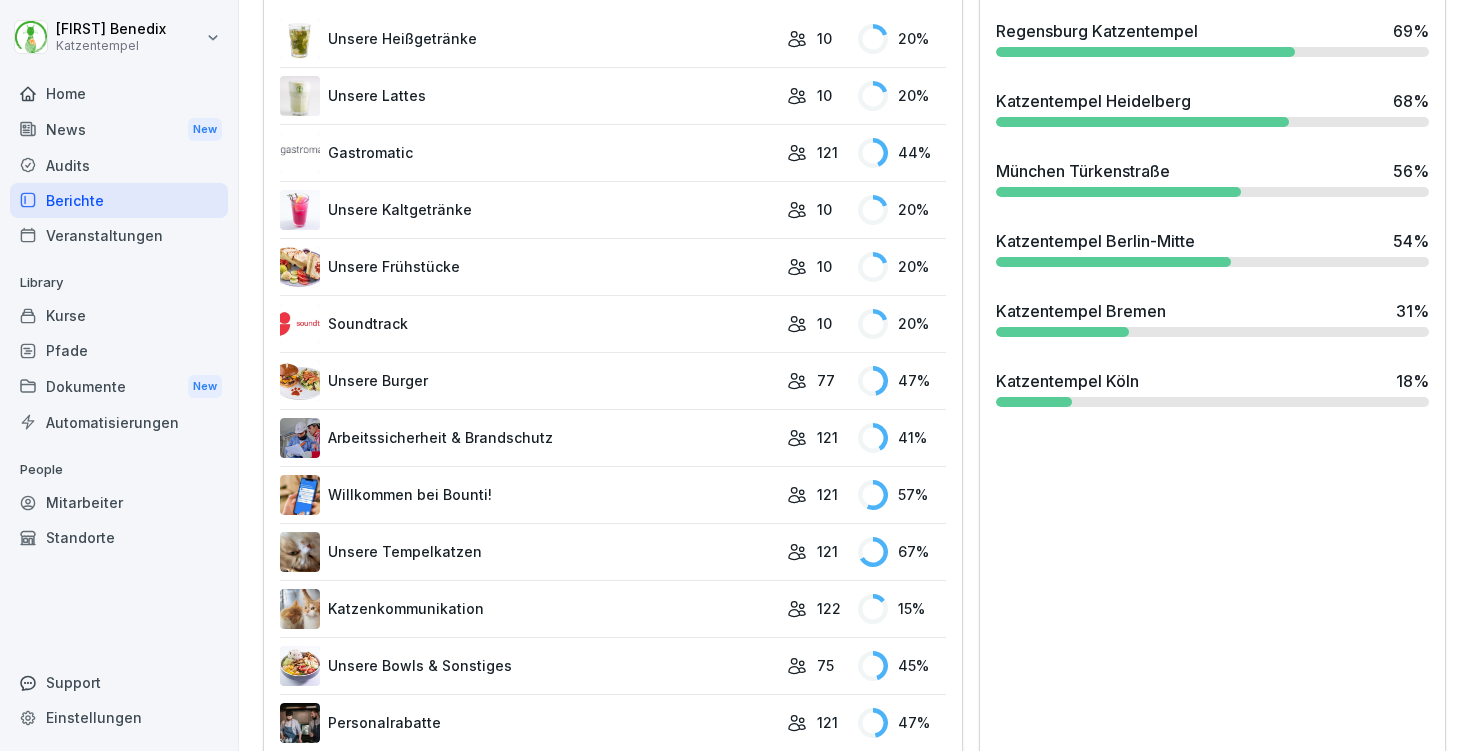 scroll, scrollTop: 0, scrollLeft: 0, axis: both 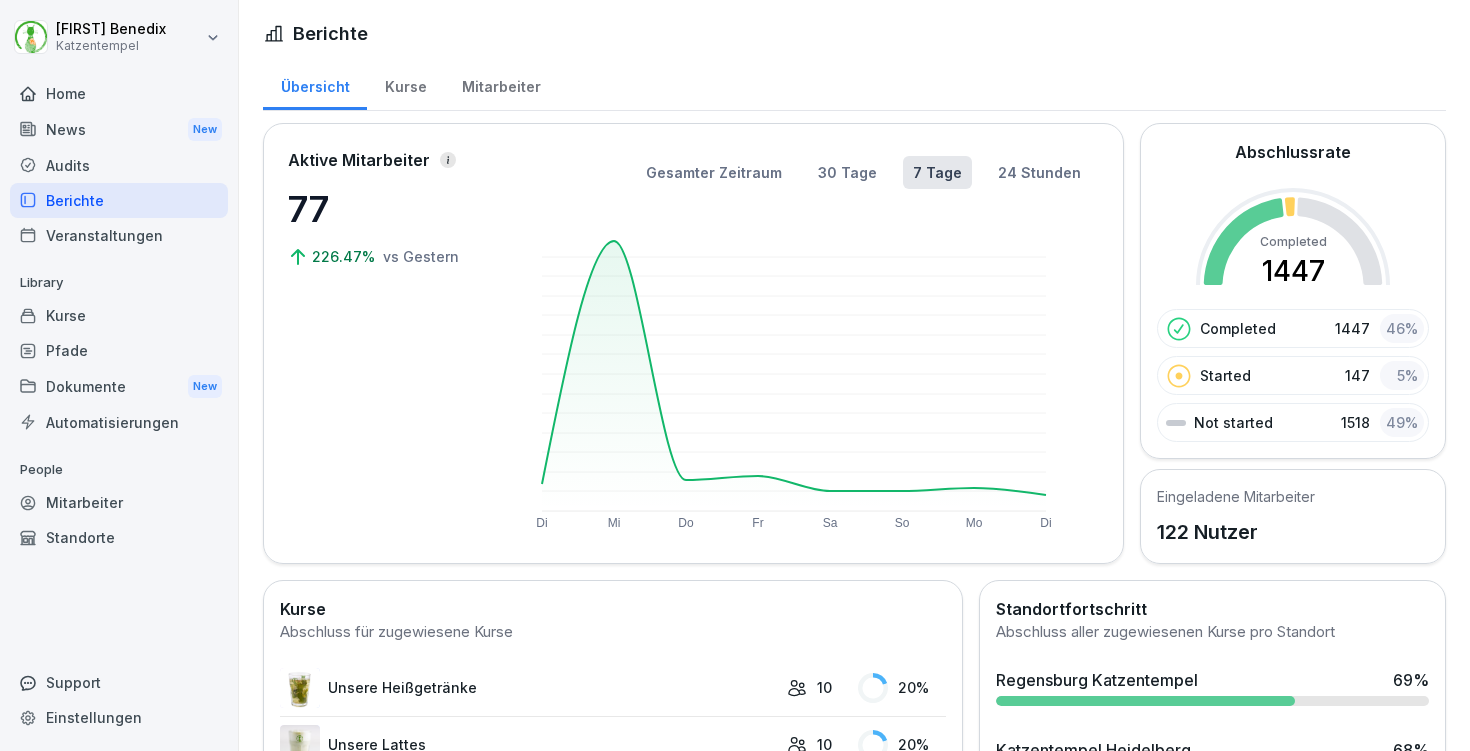 click on "Kurse" at bounding box center (405, 84) 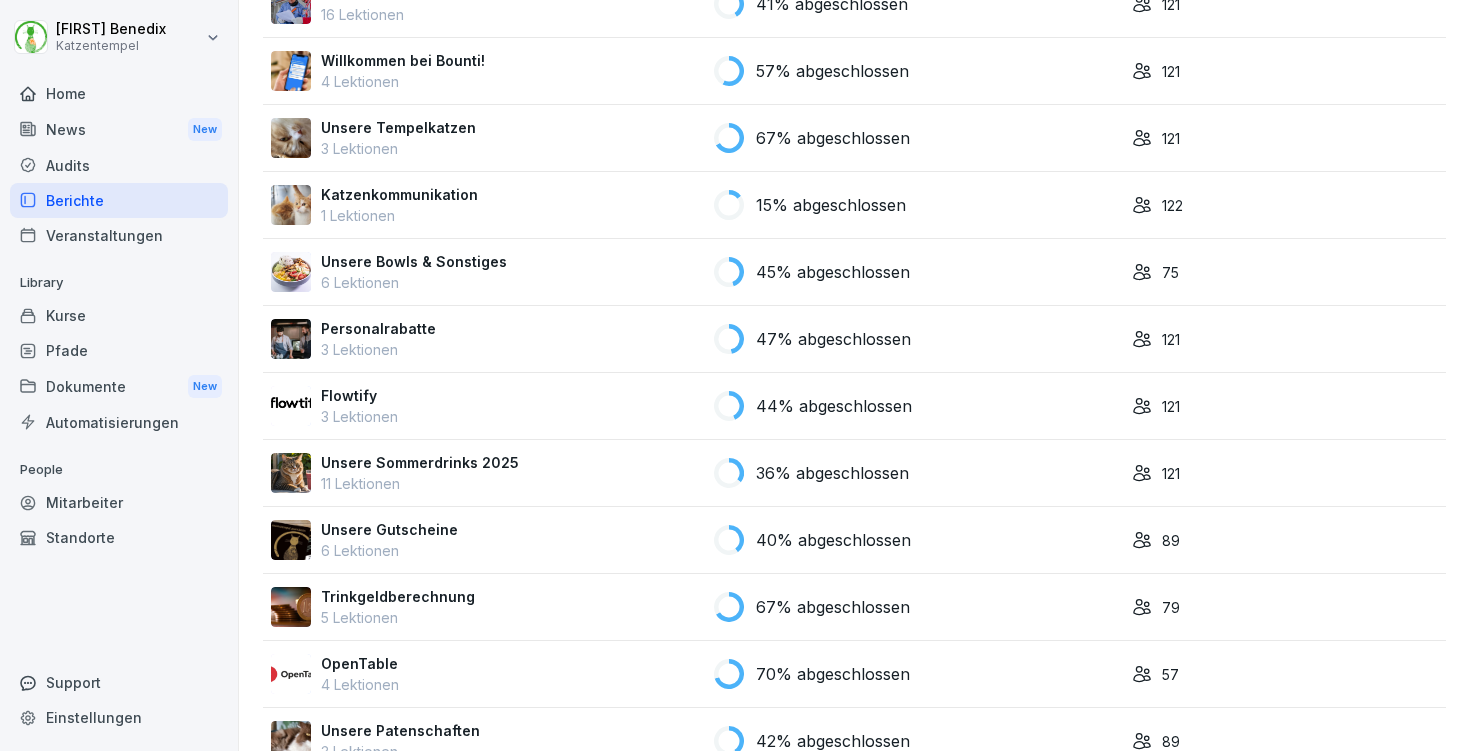 scroll, scrollTop: 1443, scrollLeft: 0, axis: vertical 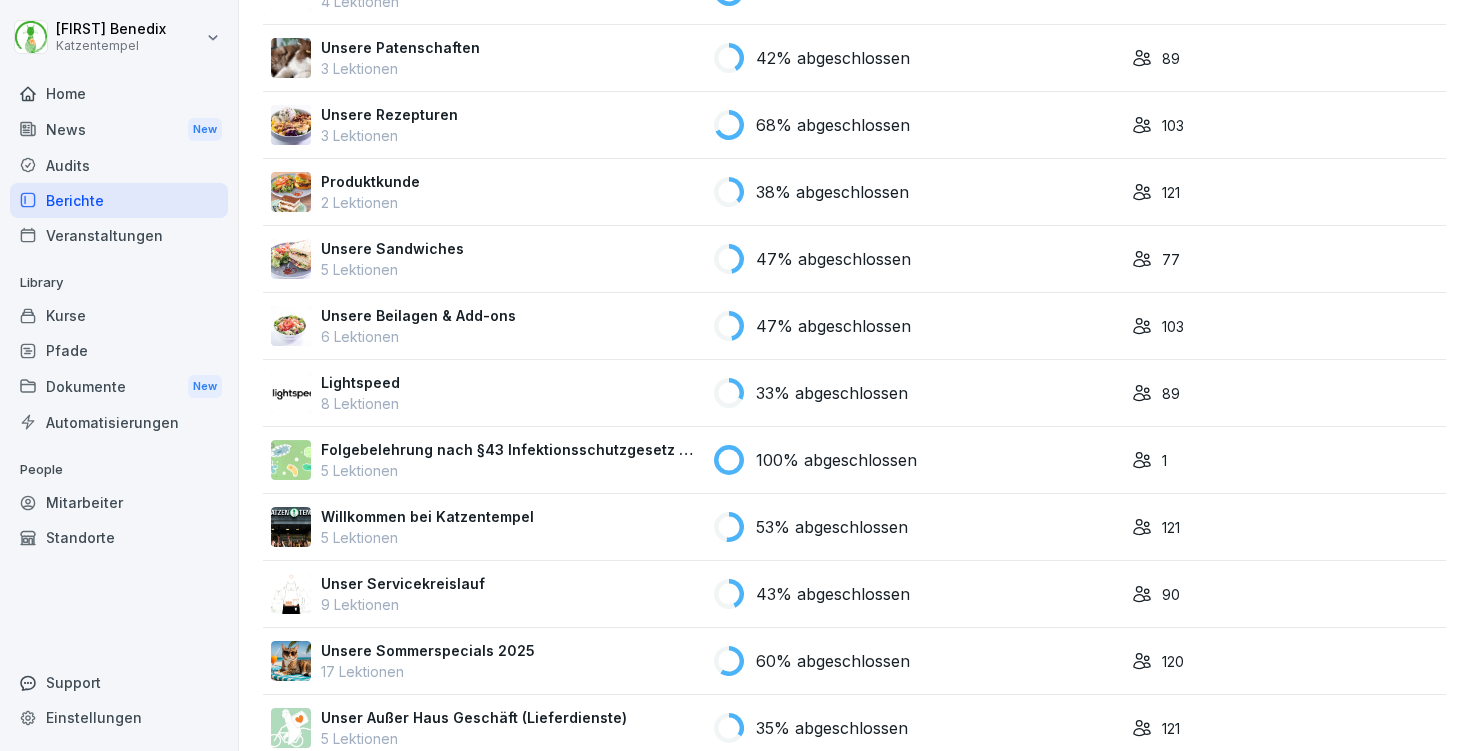 click on "Folgebelehrung nach §43 Infektionsschutzgesetz (IfSG)" at bounding box center [509, 449] 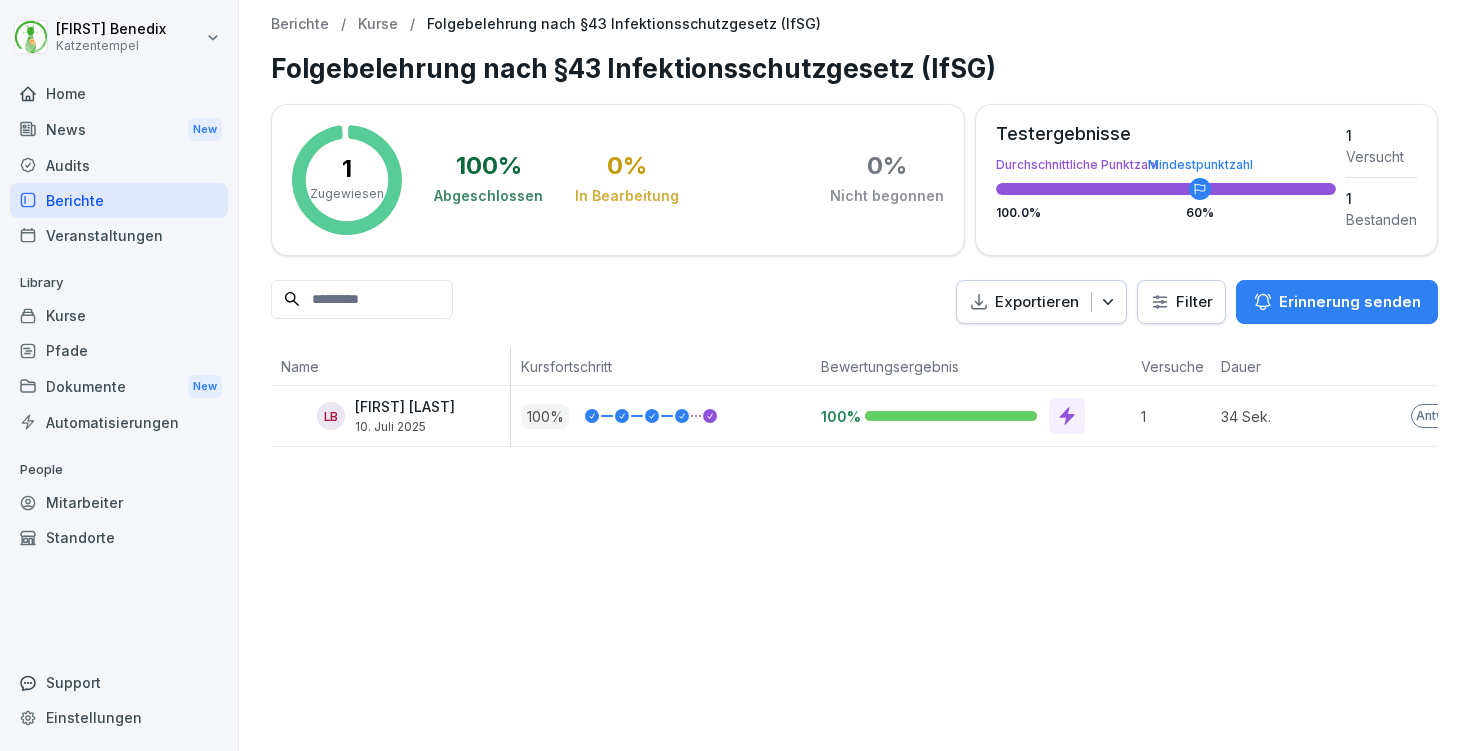 scroll, scrollTop: 0, scrollLeft: 0, axis: both 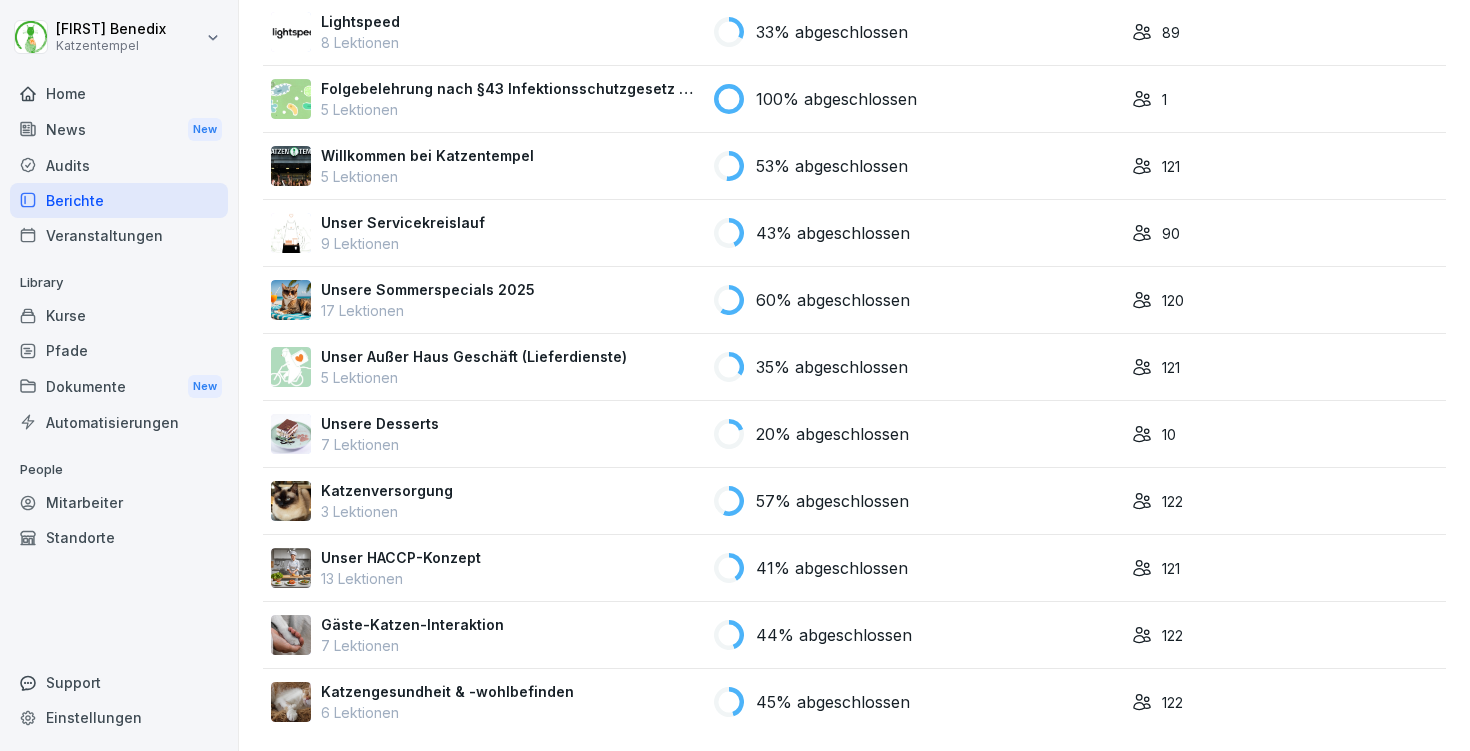 click on "13 Lektionen" at bounding box center (401, 578) 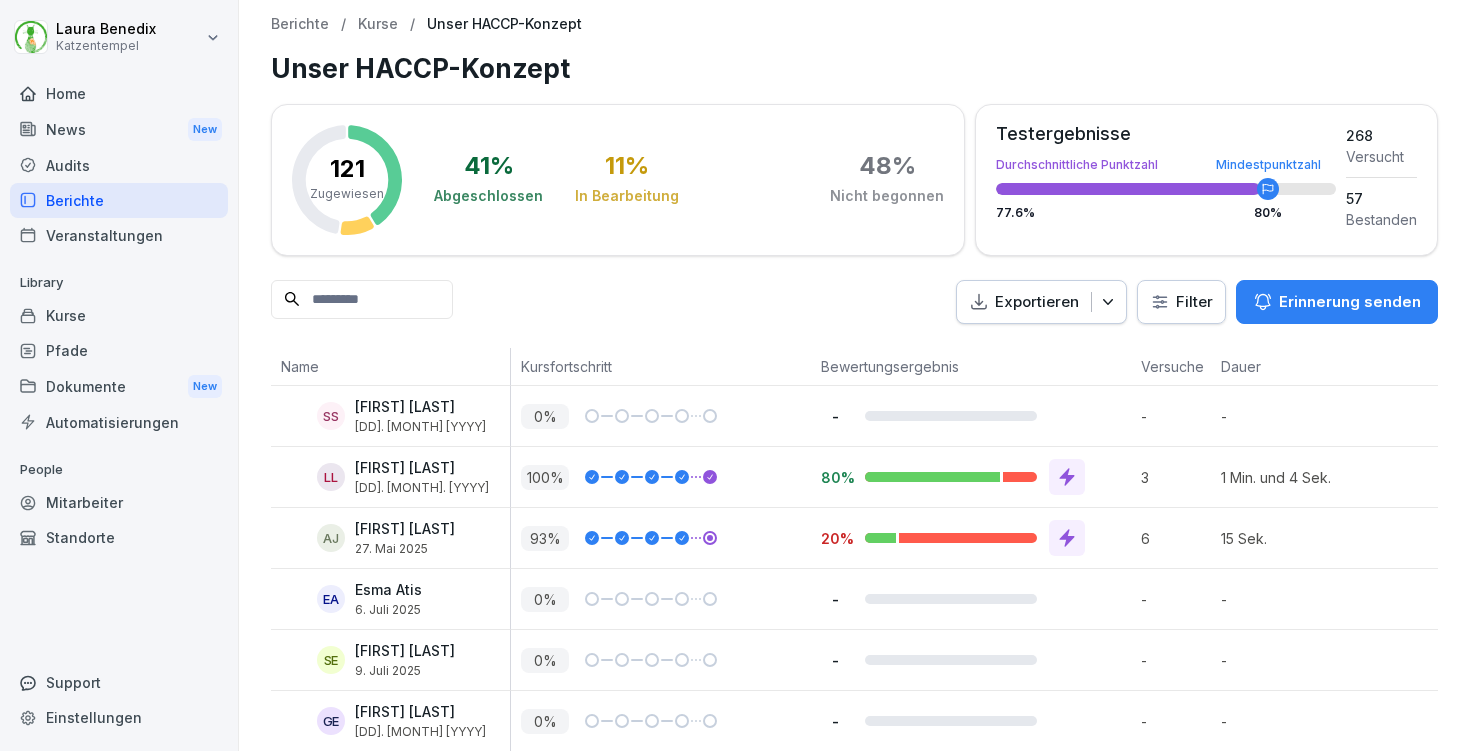 scroll, scrollTop: 0, scrollLeft: 0, axis: both 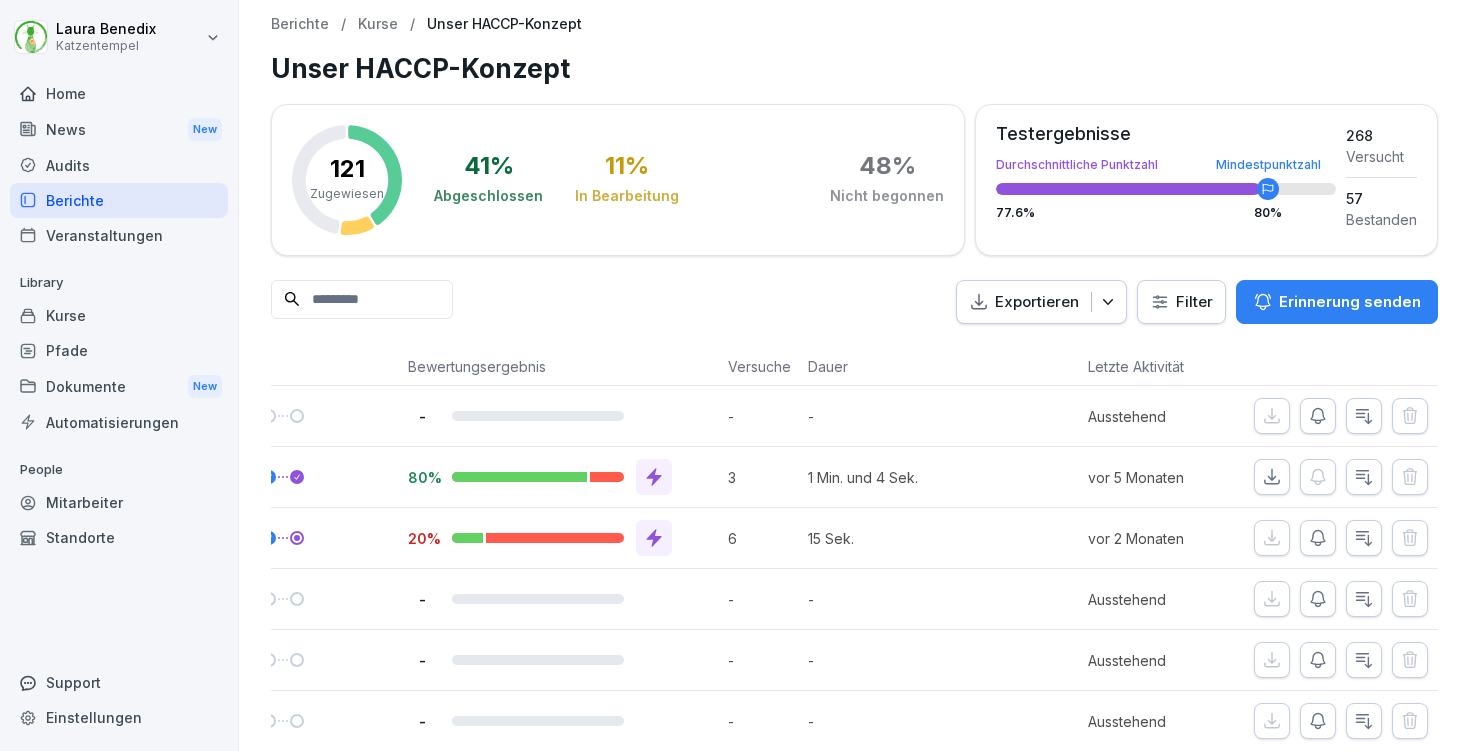 click on "3" at bounding box center (758, 477) 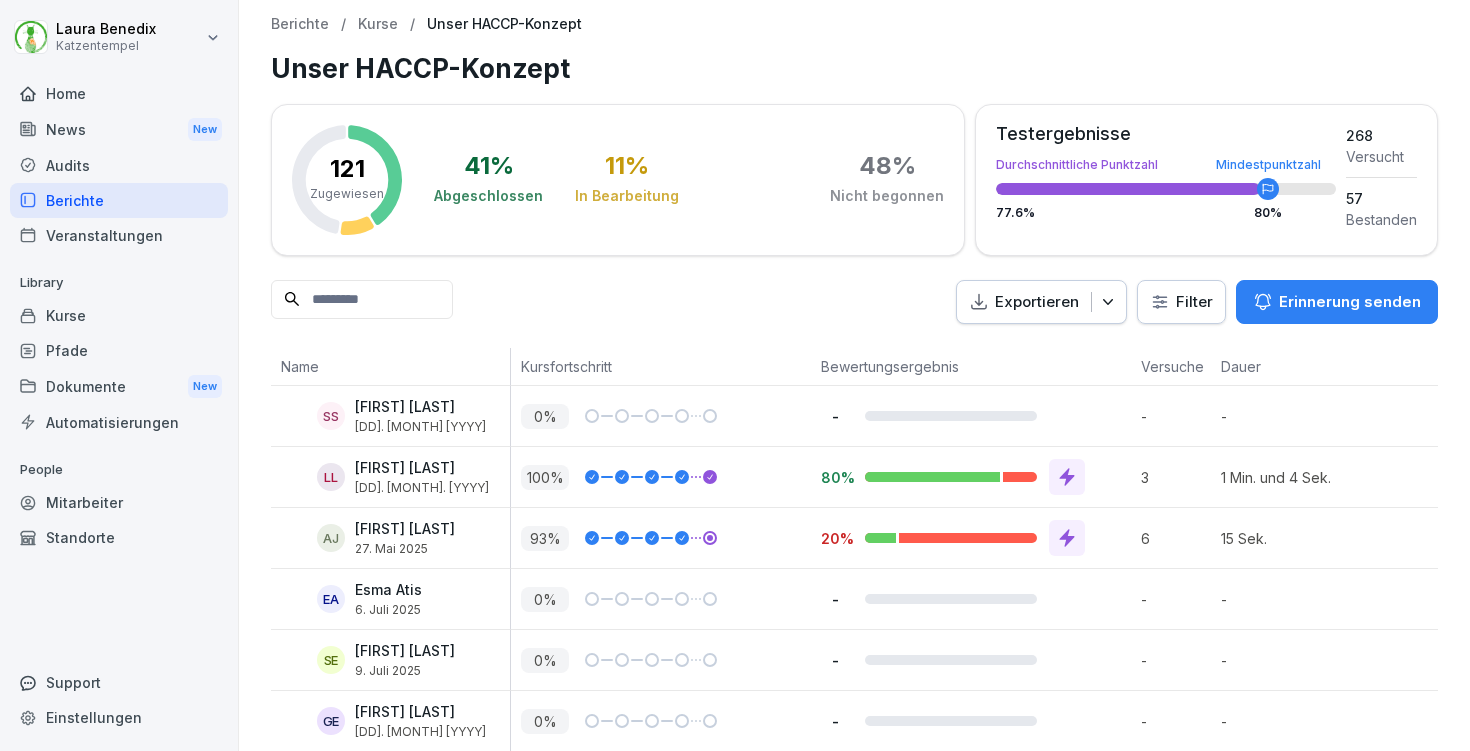 scroll, scrollTop: 0, scrollLeft: -2, axis: horizontal 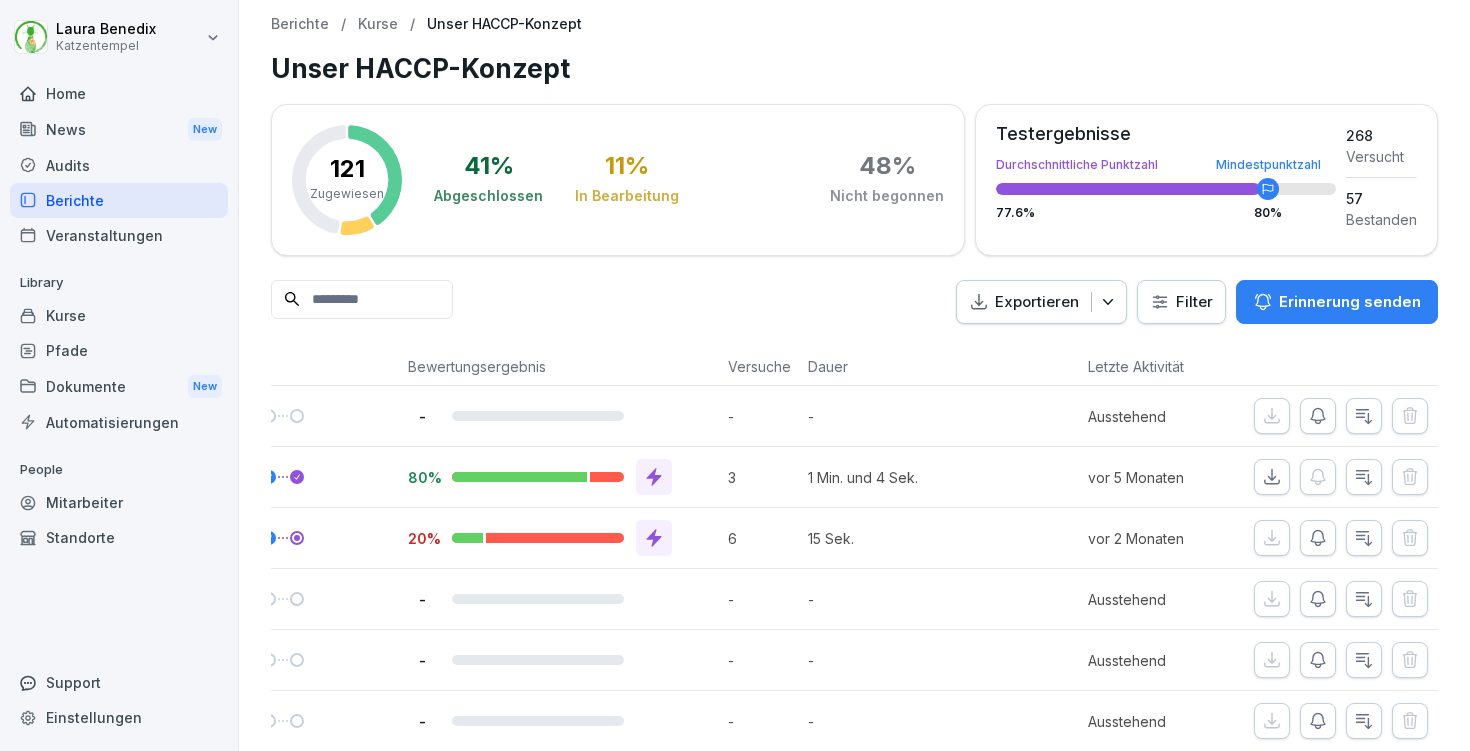 click on "Mitarbeiter" at bounding box center [119, 502] 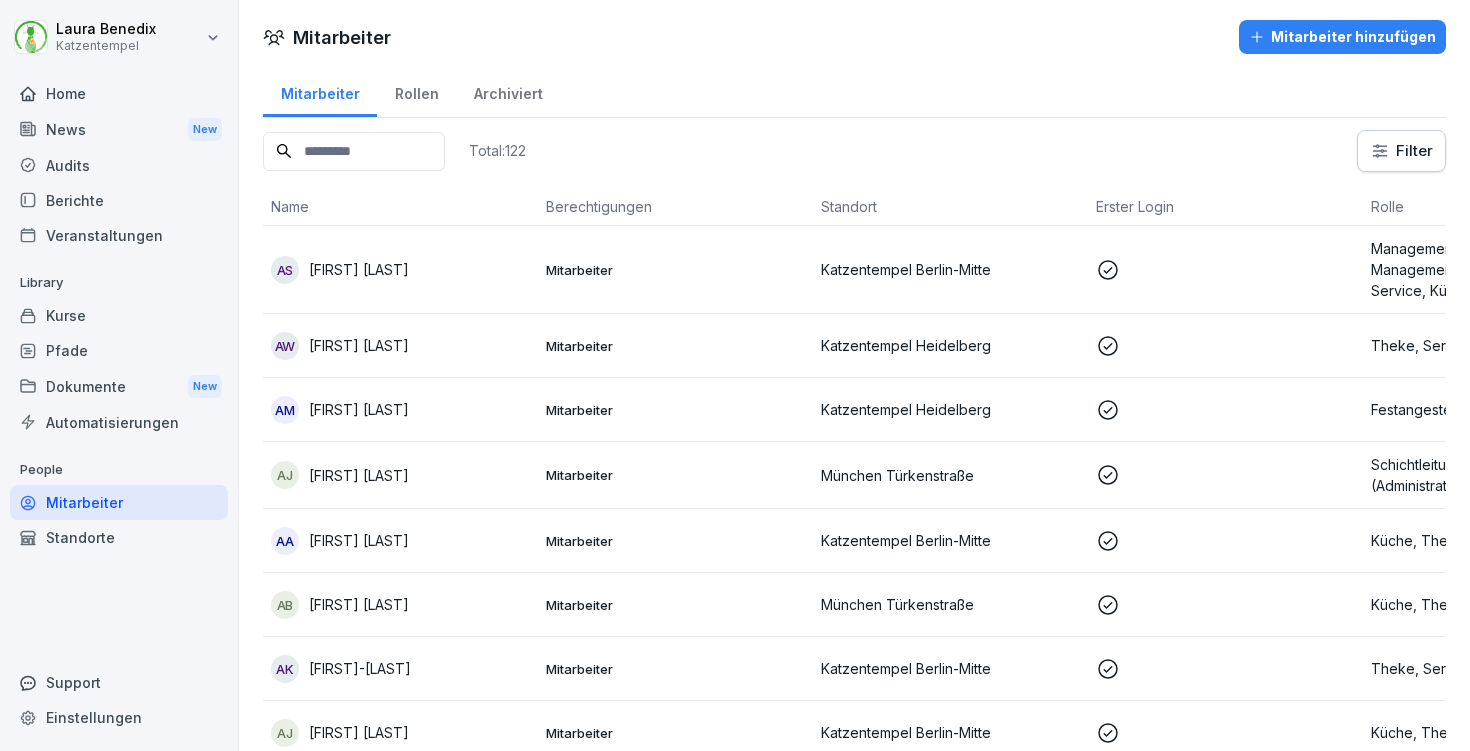 click on "AJ Amie Jones" at bounding box center [400, 475] 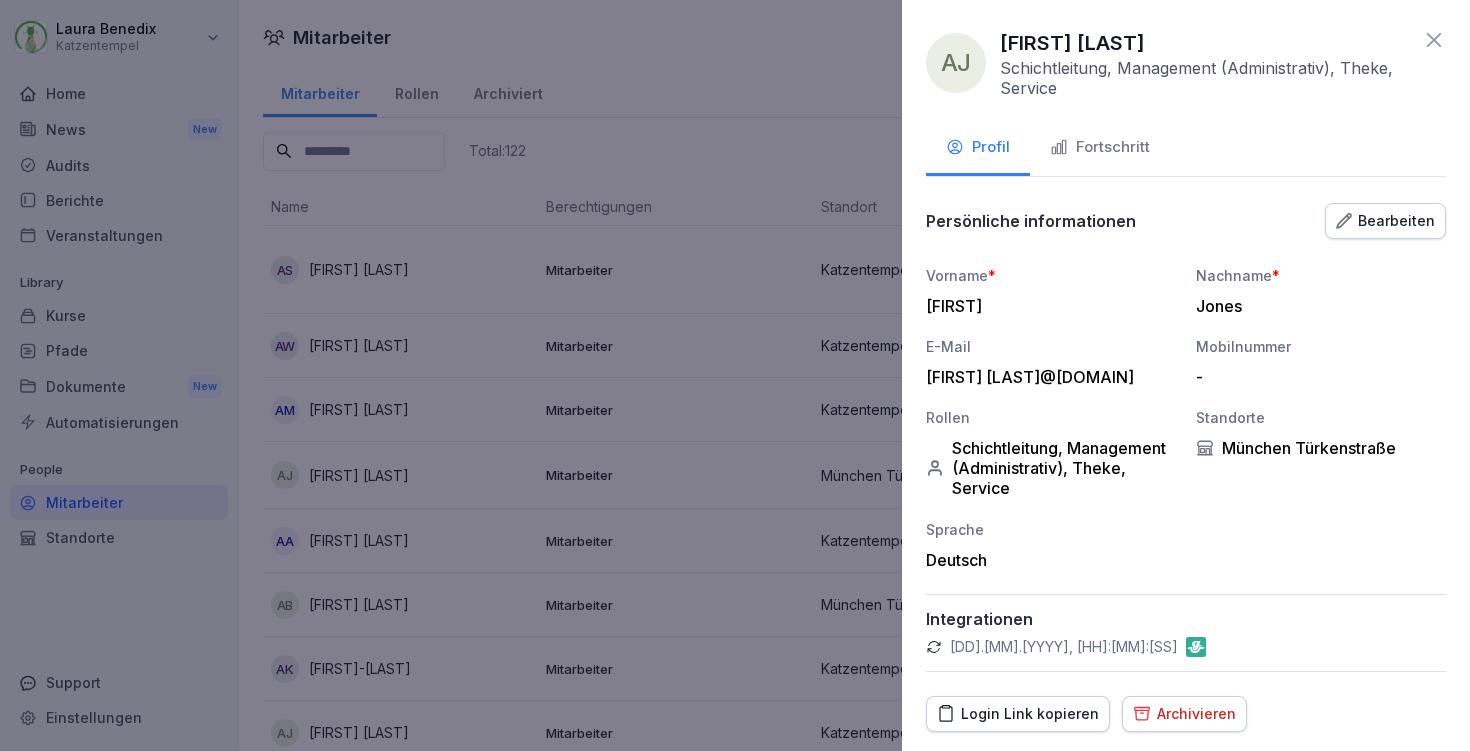 click on "Fortschritt" at bounding box center (1100, 147) 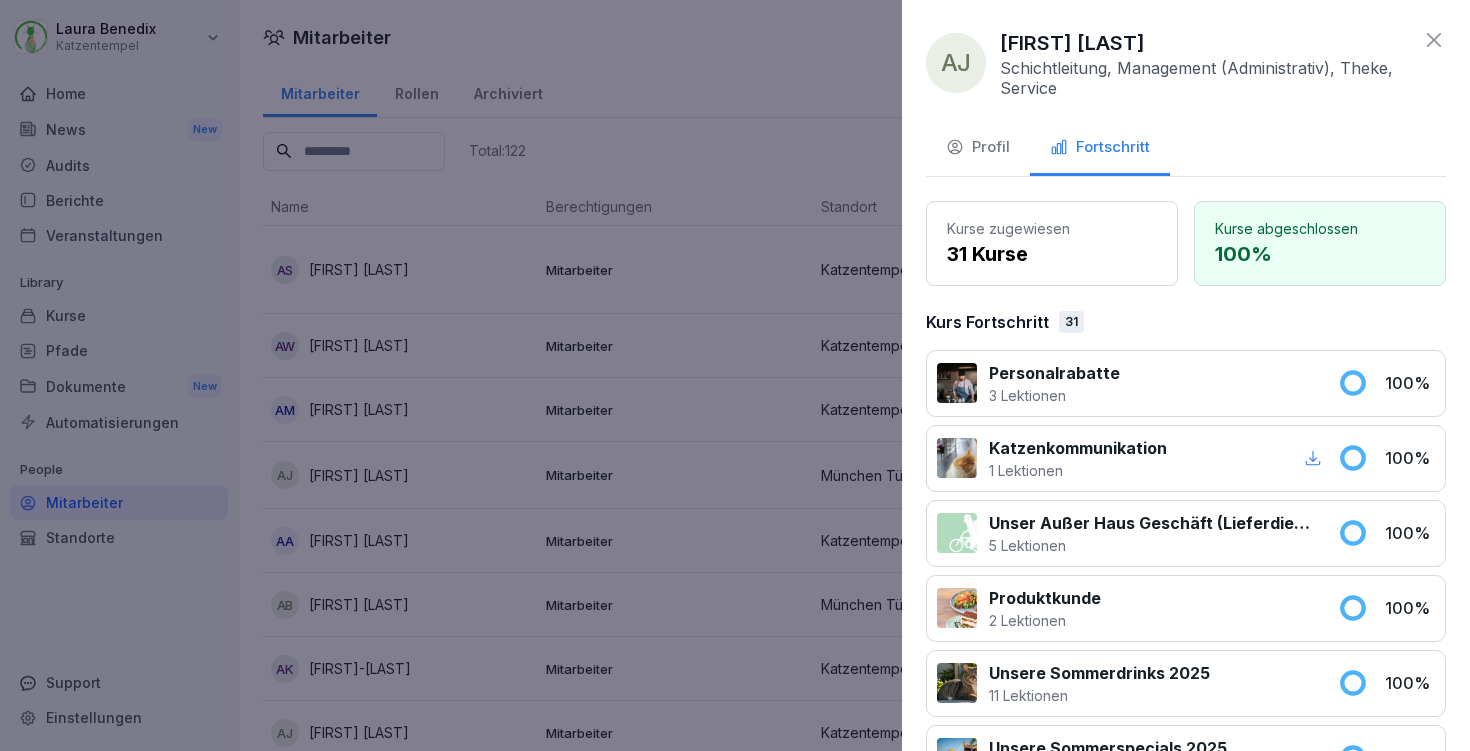 click 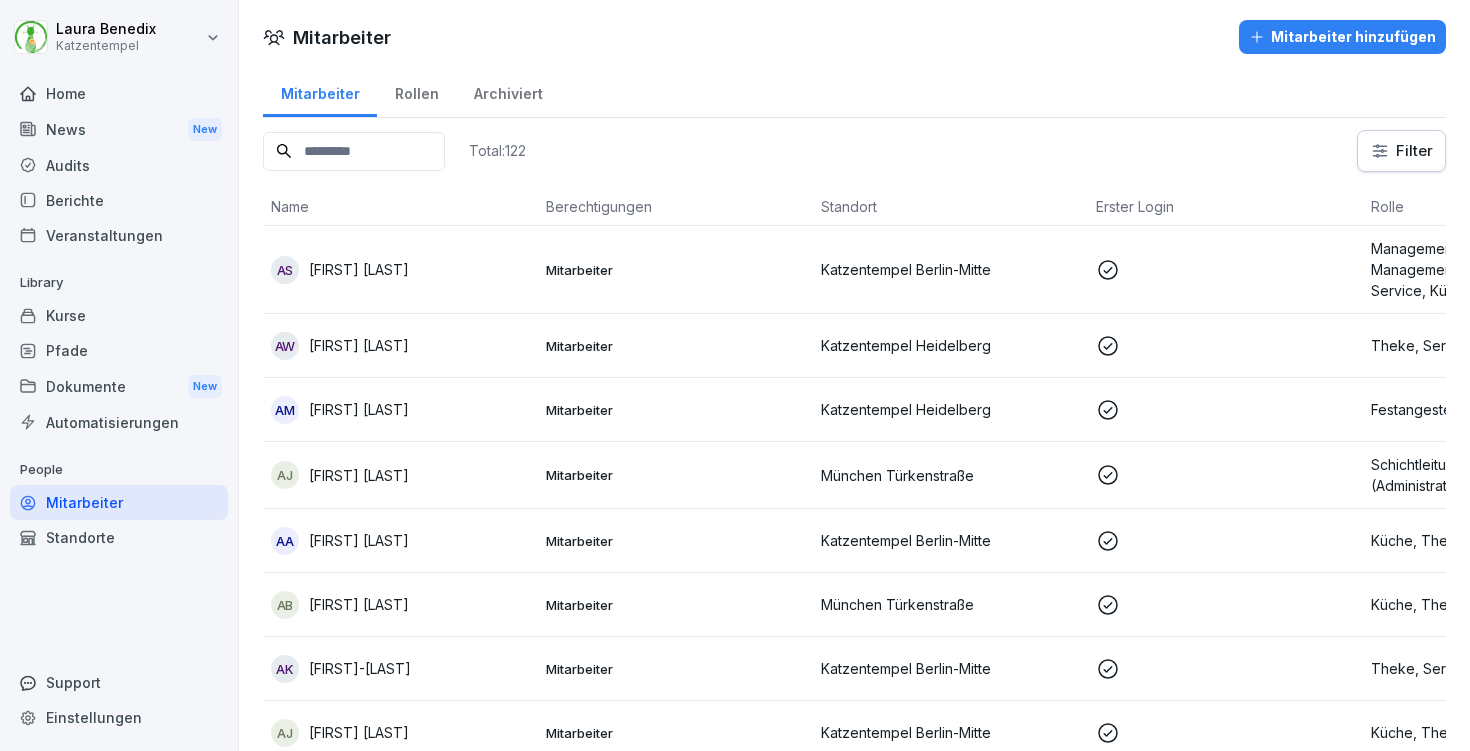click 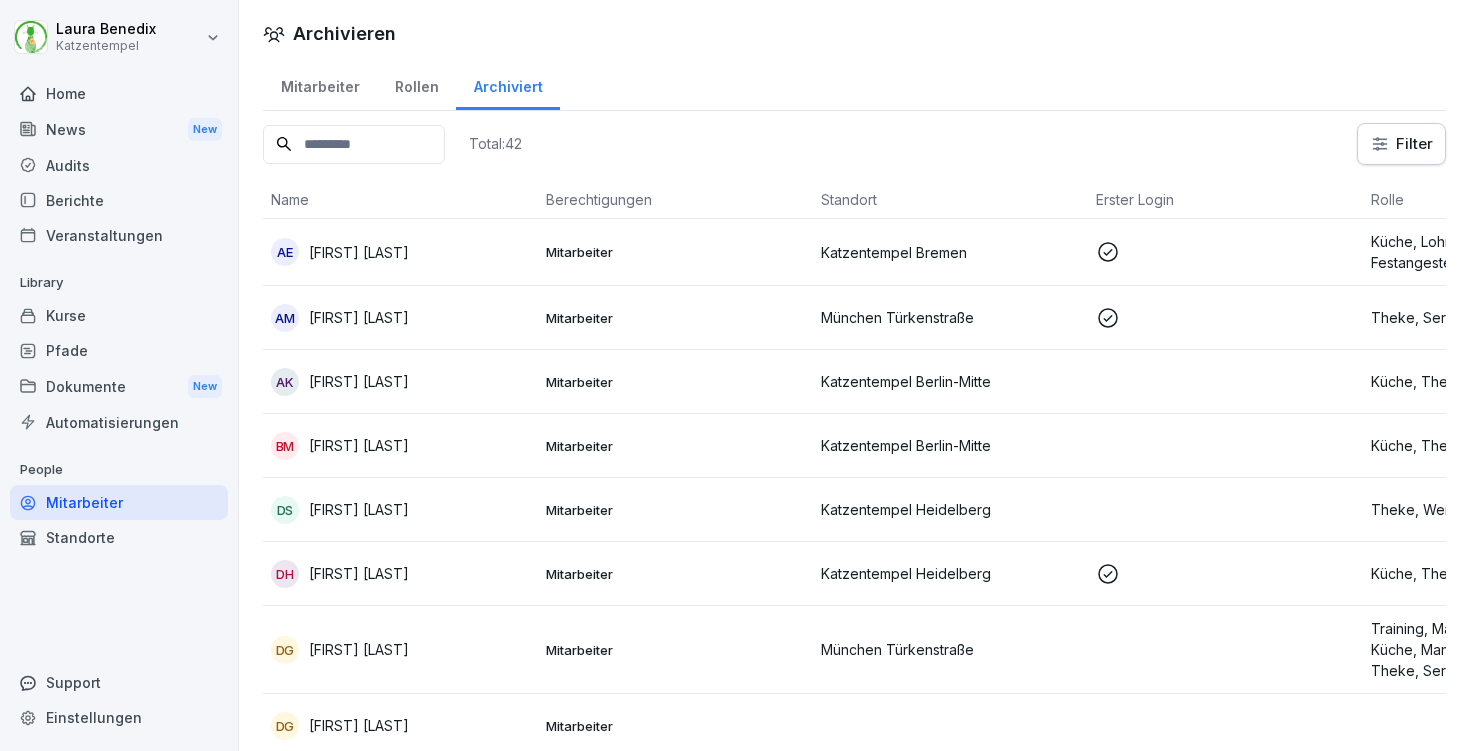 click on "Rollen" at bounding box center [416, 84] 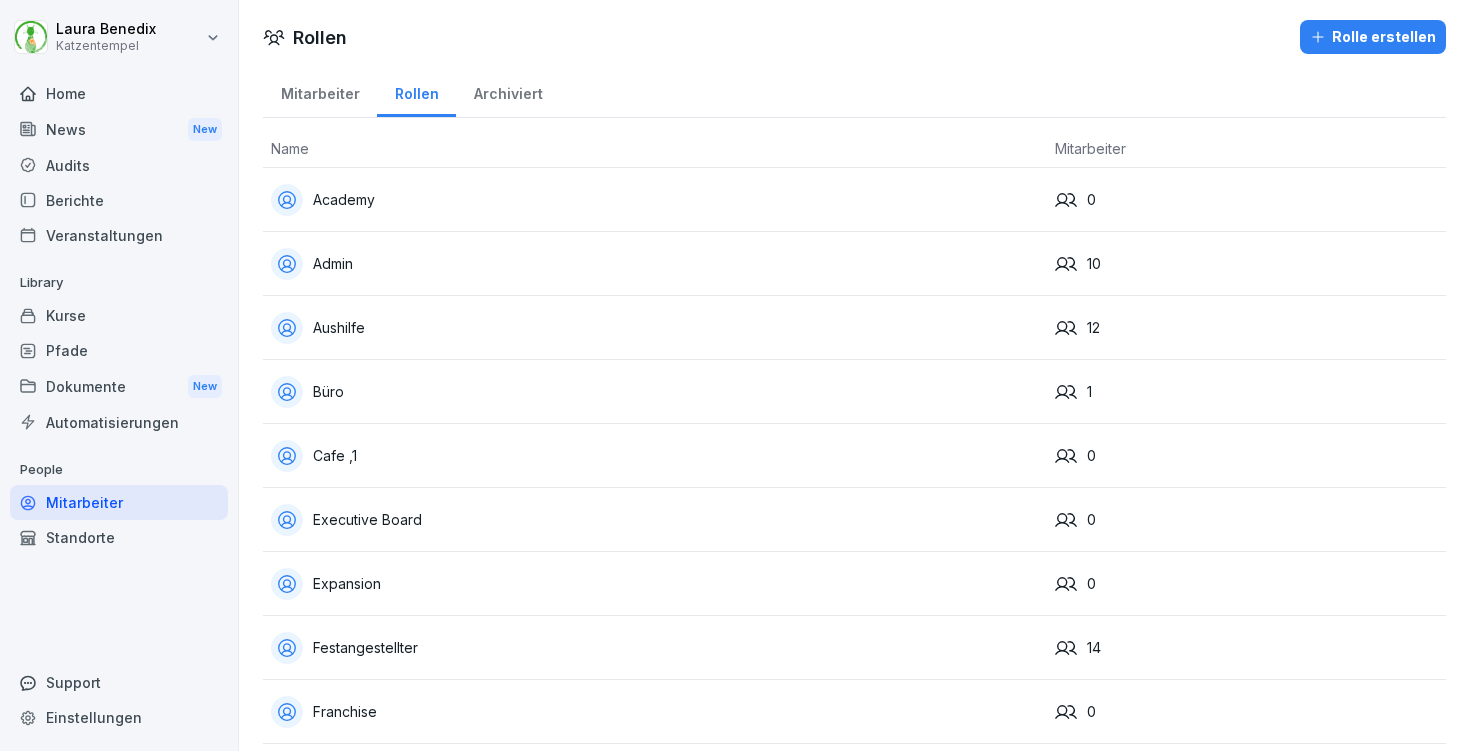 click on "Home" at bounding box center (119, 93) 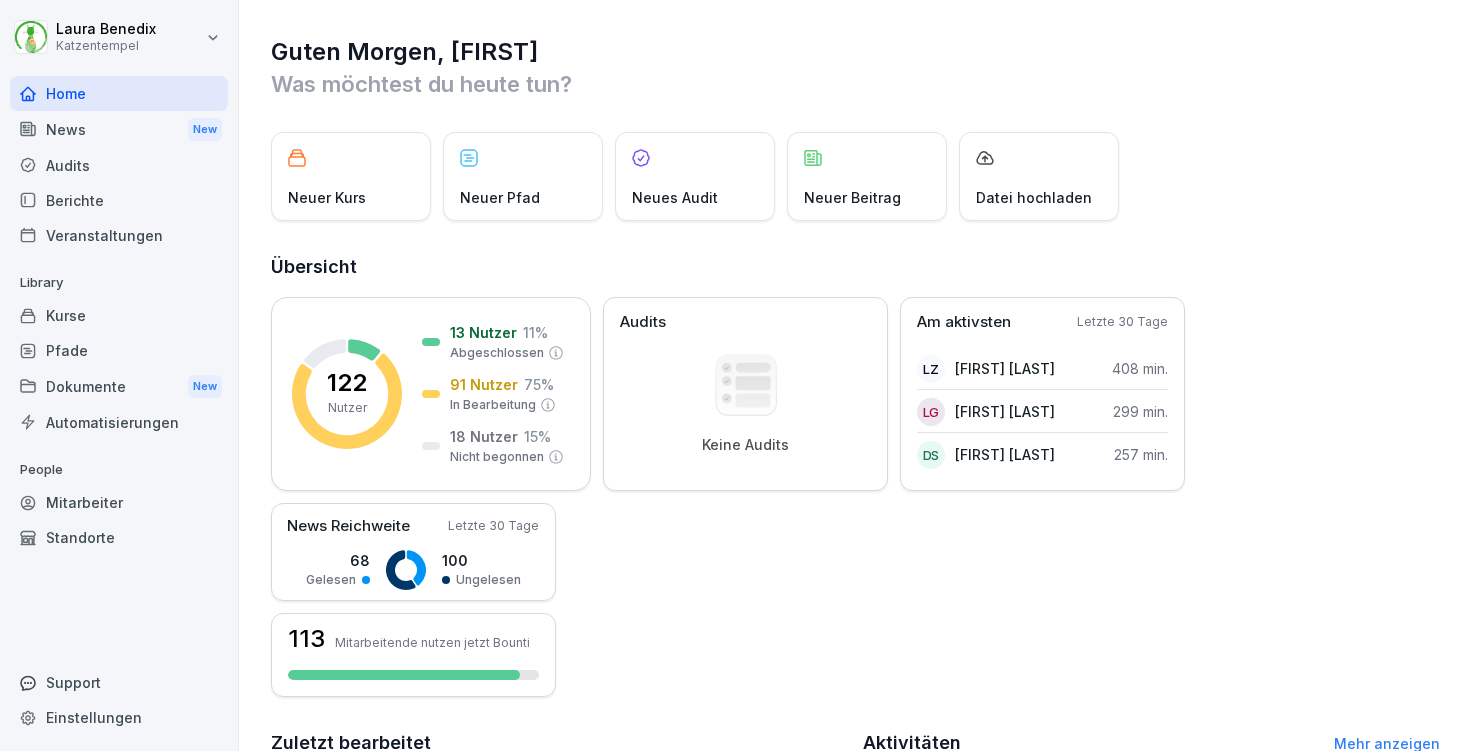 scroll, scrollTop: 482, scrollLeft: 0, axis: vertical 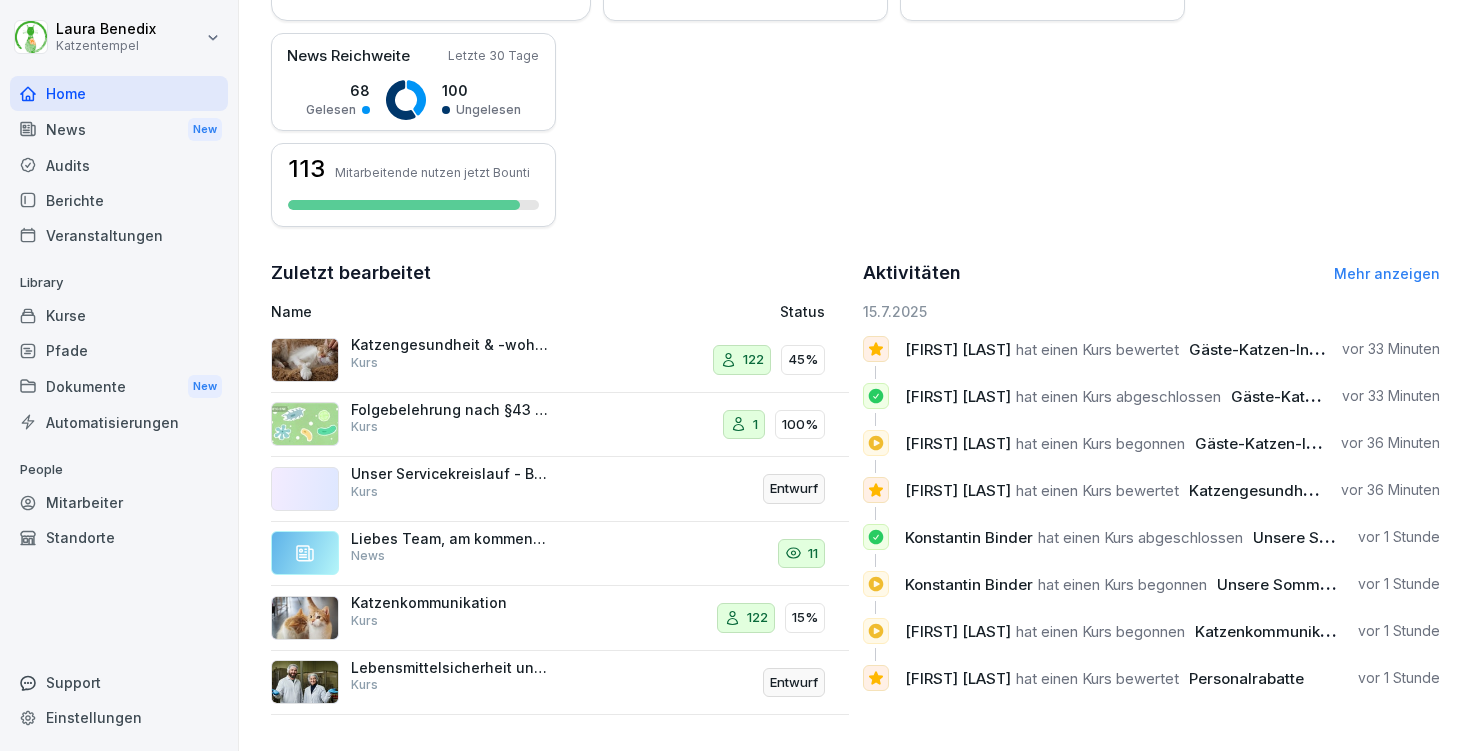 click on "Kurse" at bounding box center (119, 315) 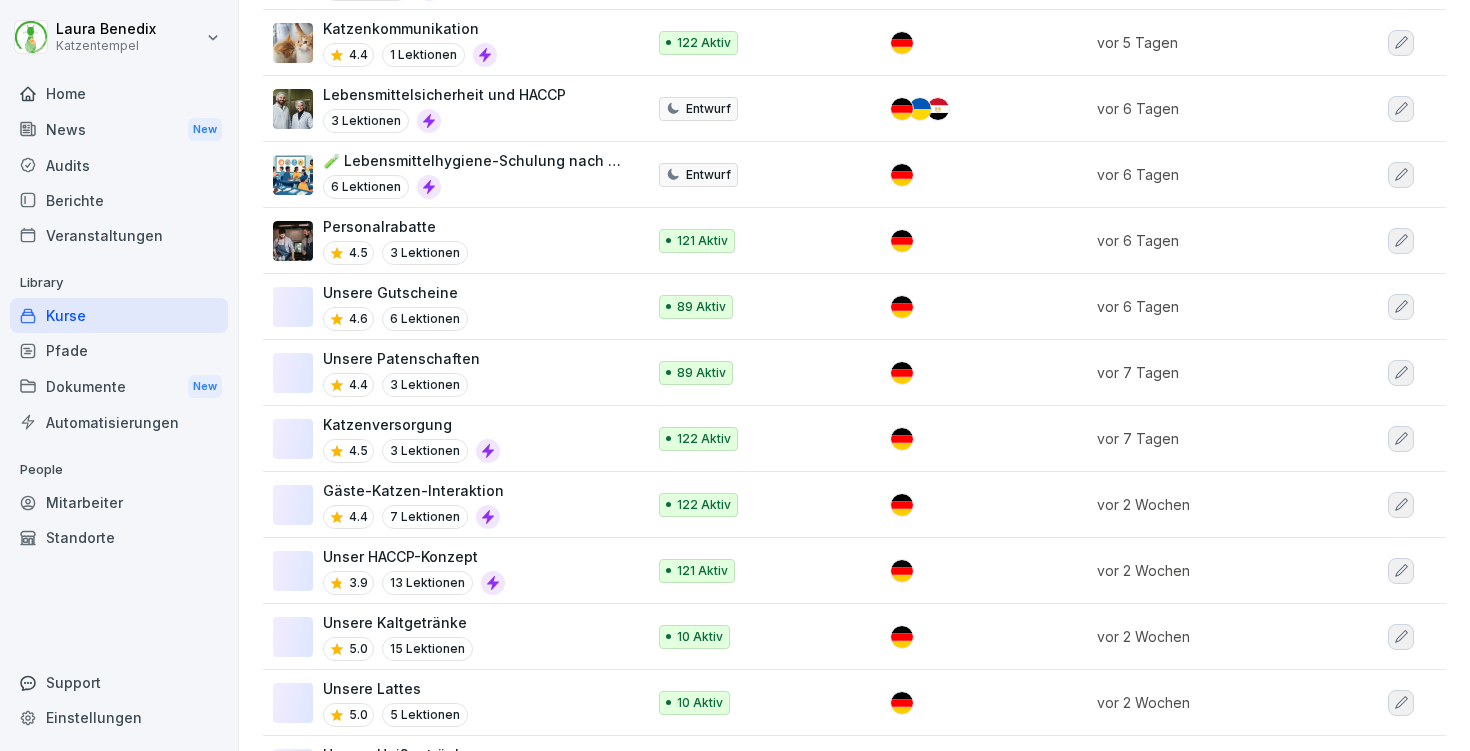 scroll, scrollTop: 0, scrollLeft: 0, axis: both 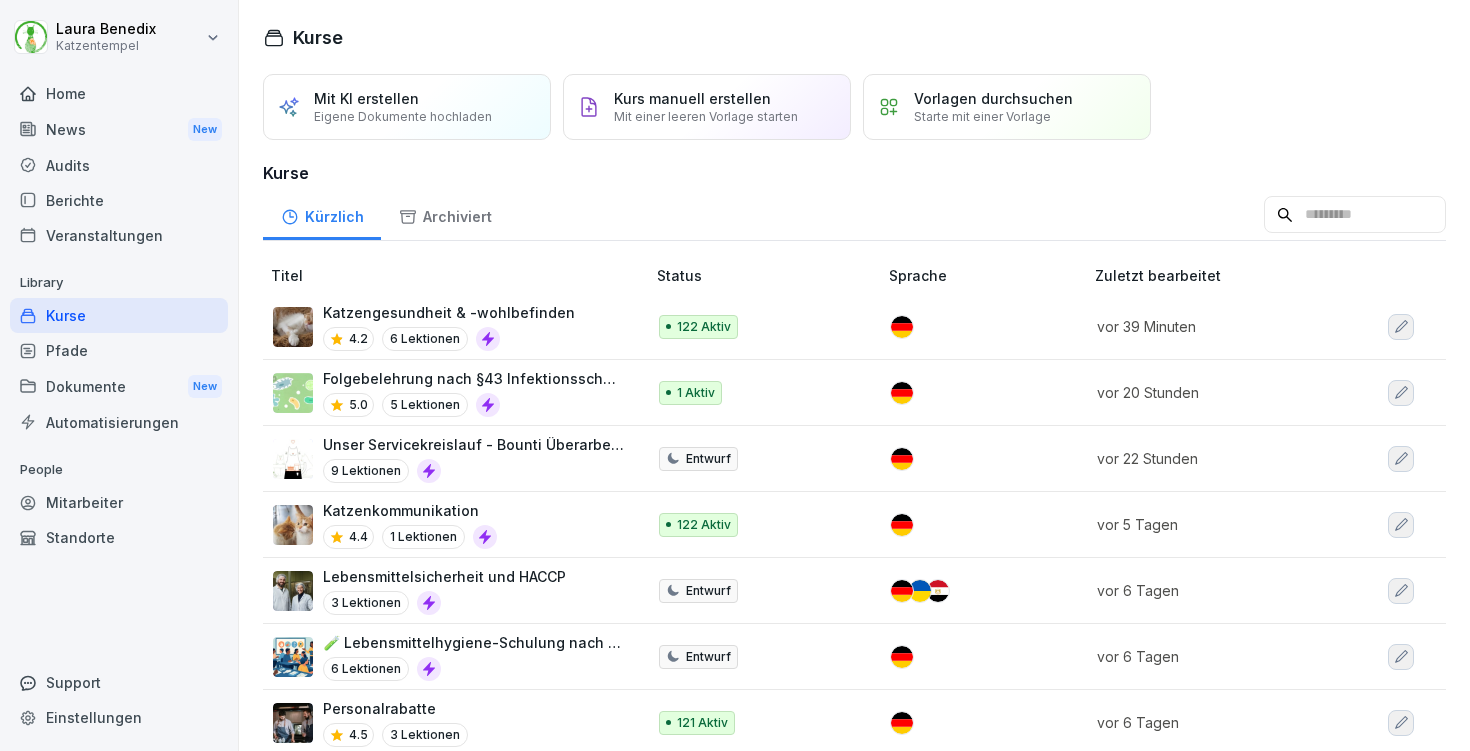 click on "4.2 6 Lektionen" at bounding box center [449, 339] 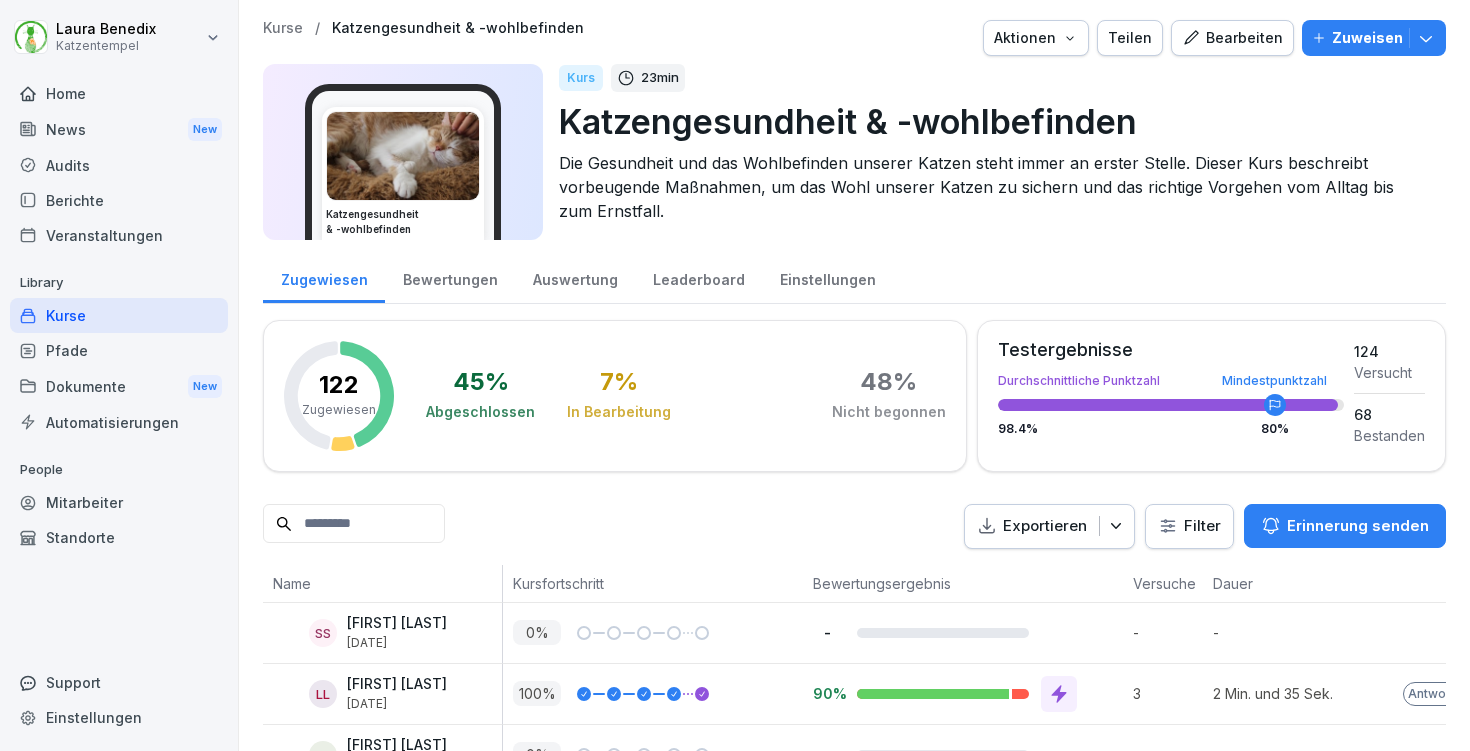 scroll, scrollTop: 0, scrollLeft: 0, axis: both 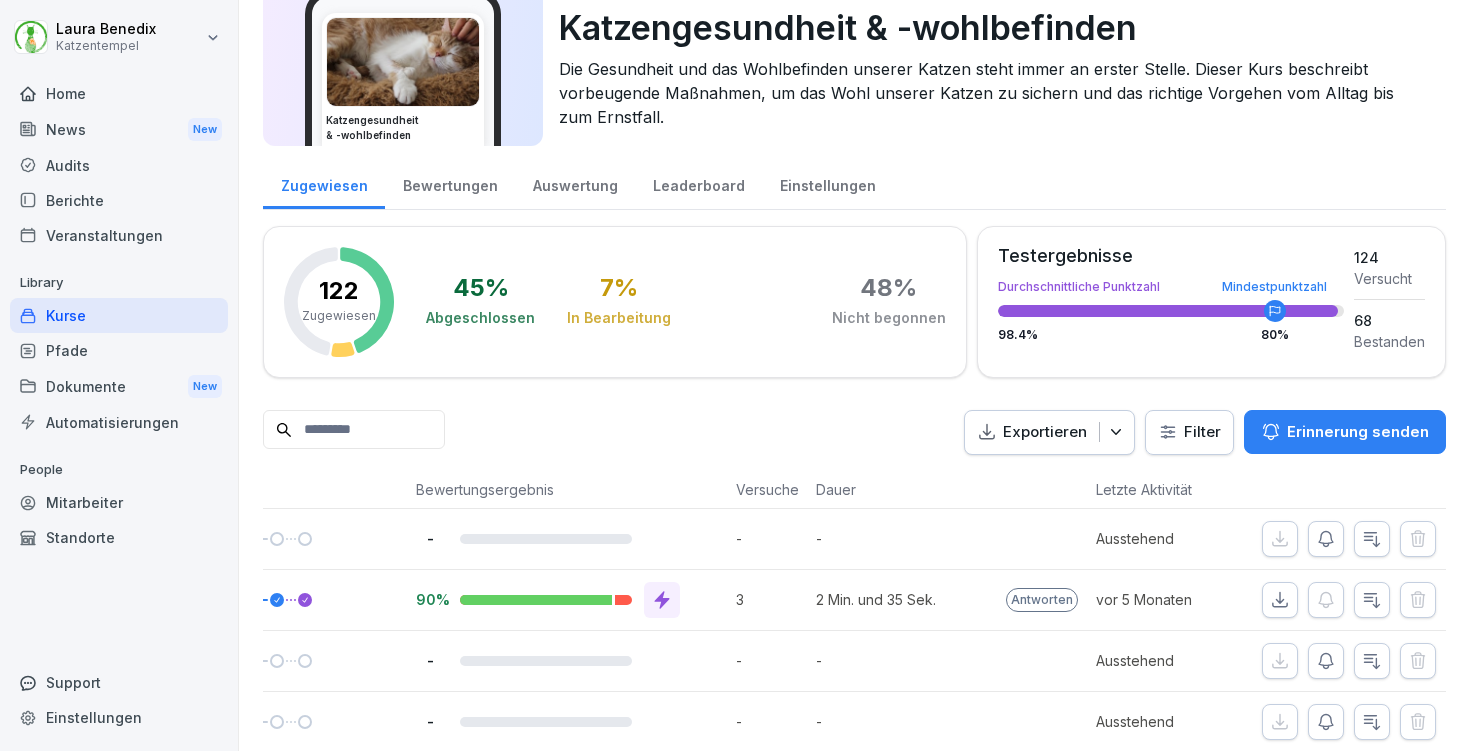 click on "Antworten" at bounding box center (1042, 600) 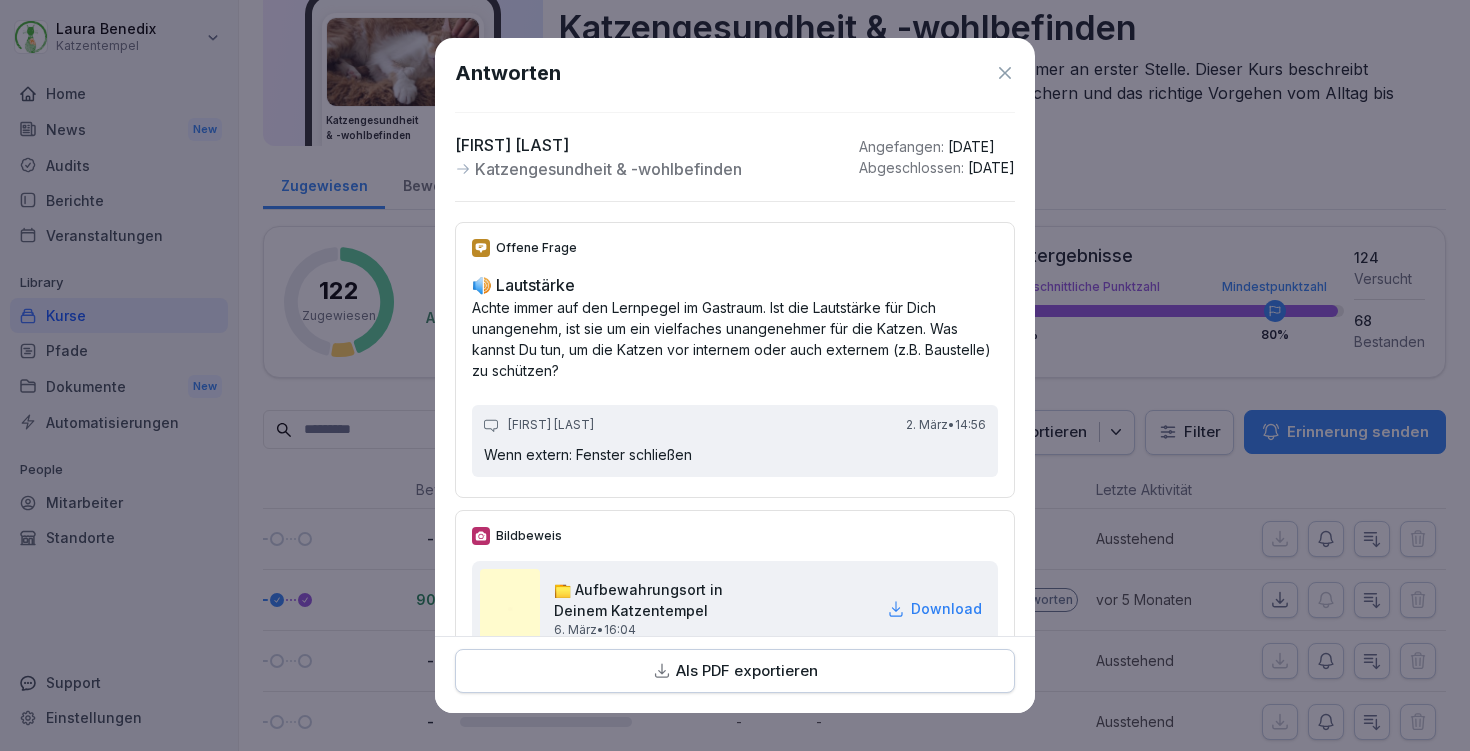 scroll, scrollTop: 75, scrollLeft: 0, axis: vertical 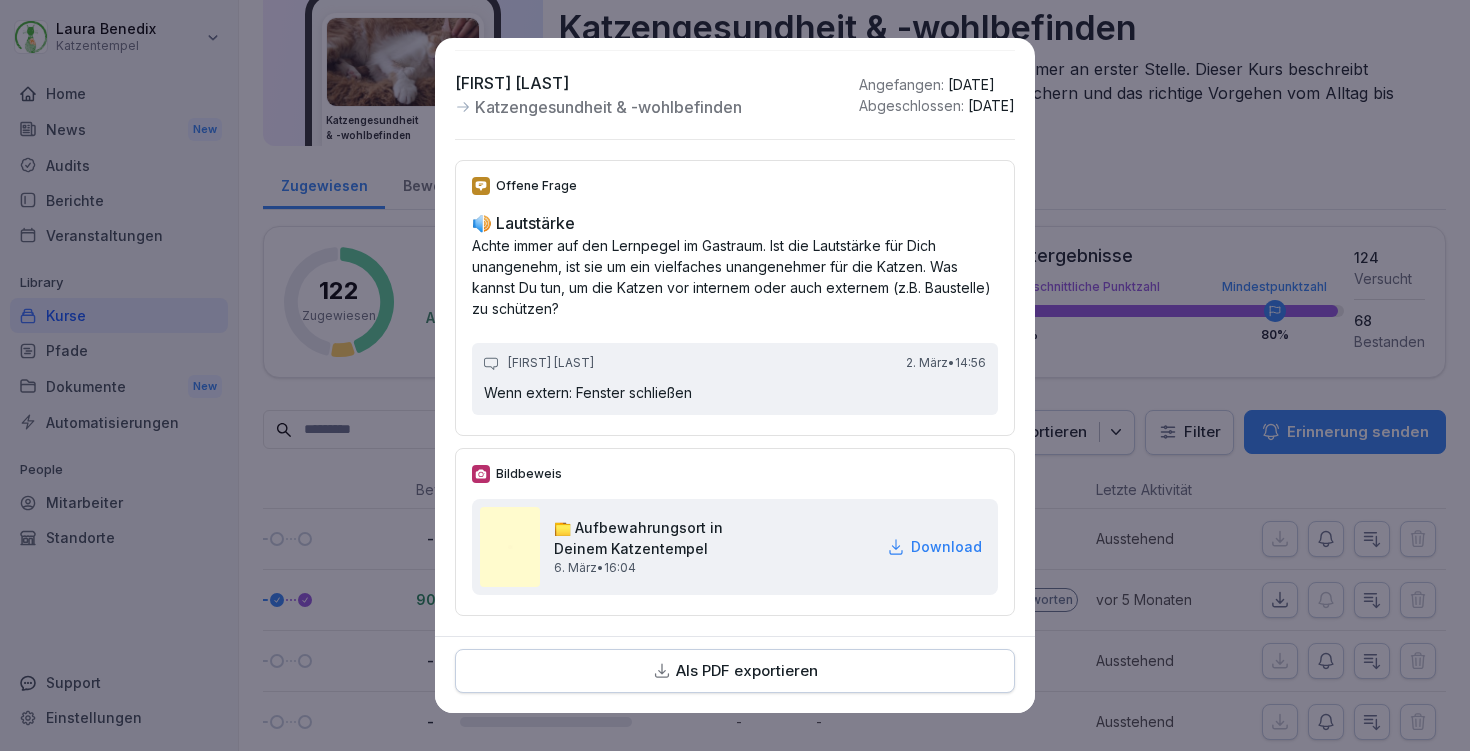 click on "Download" at bounding box center [946, 546] 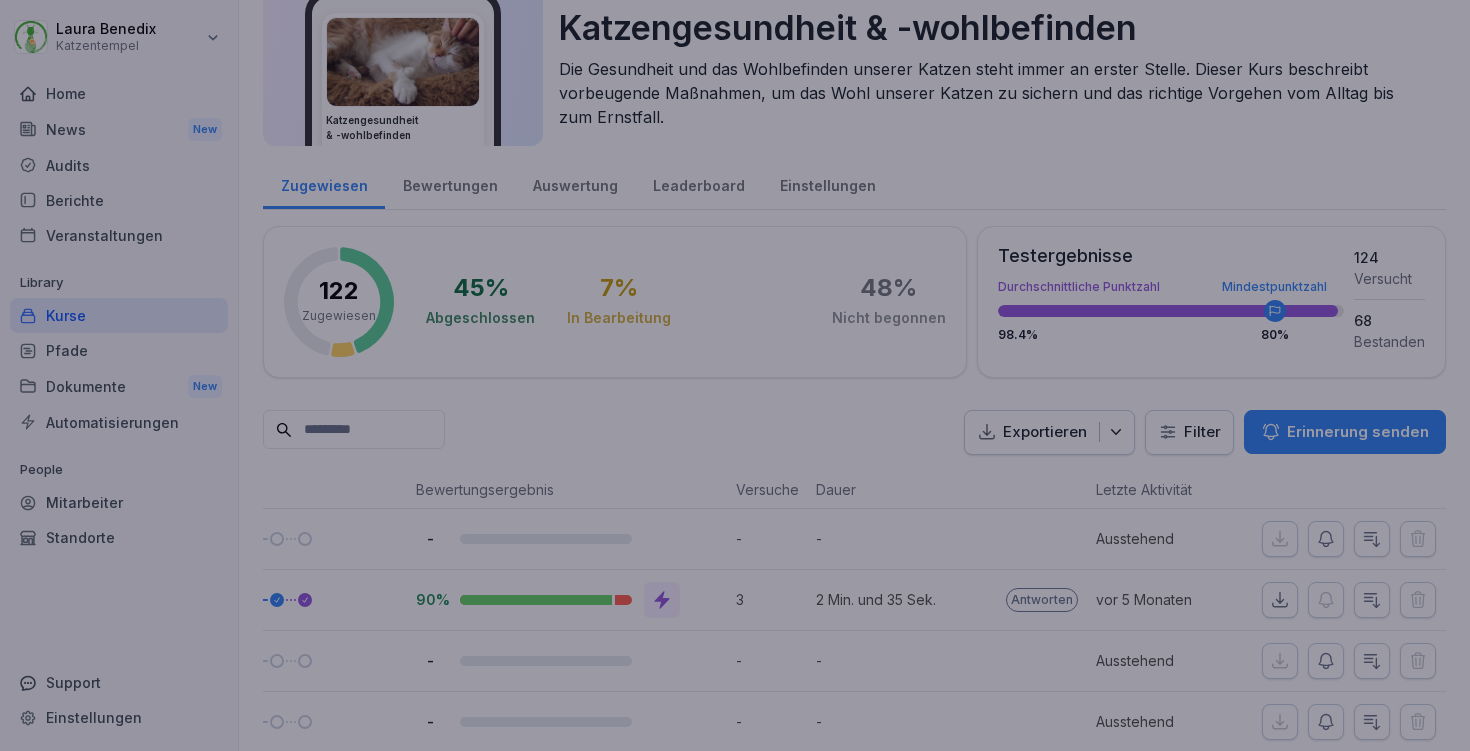 click at bounding box center [735, 375] 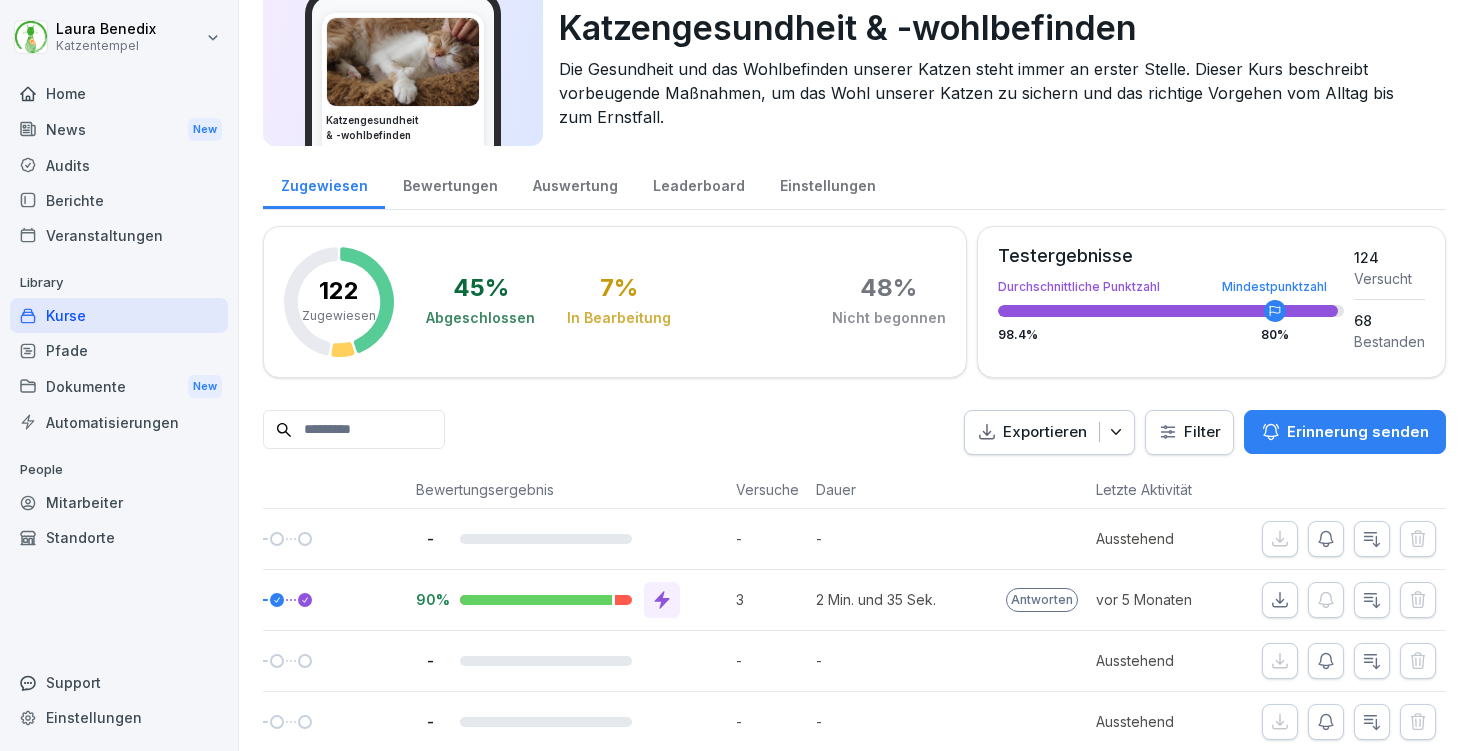 click on "Bewertungen" at bounding box center (450, 183) 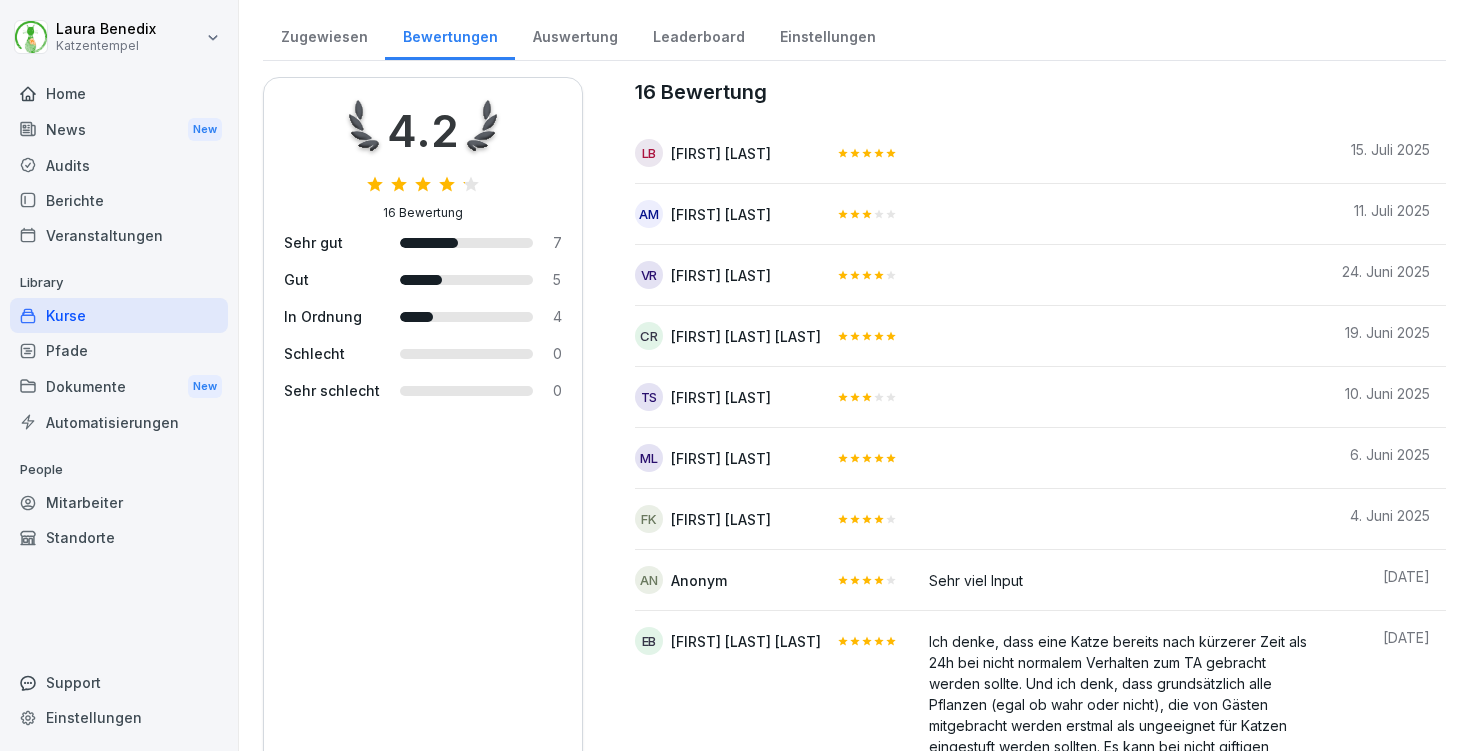 scroll, scrollTop: 0, scrollLeft: 0, axis: both 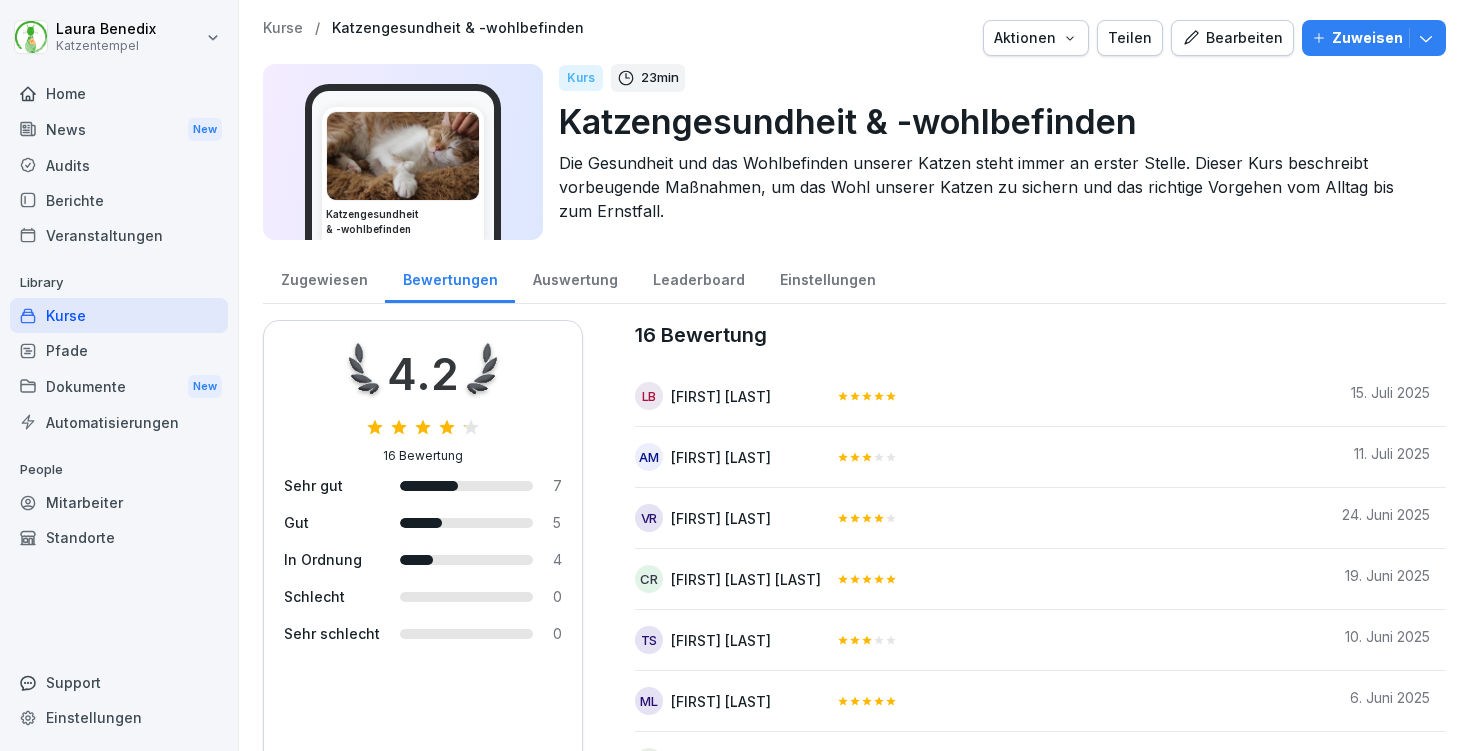 click on "Zugewiesen" at bounding box center (324, 277) 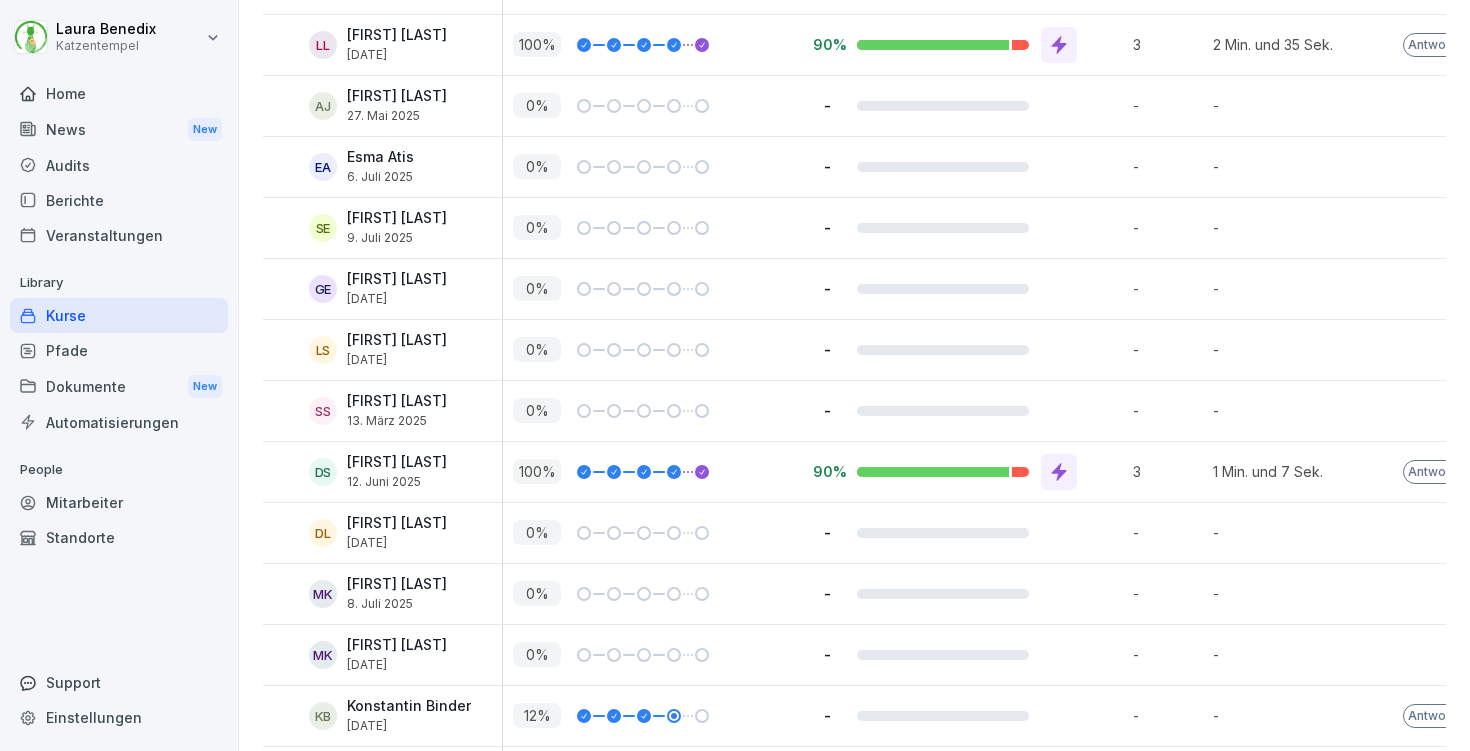 scroll, scrollTop: 234, scrollLeft: 0, axis: vertical 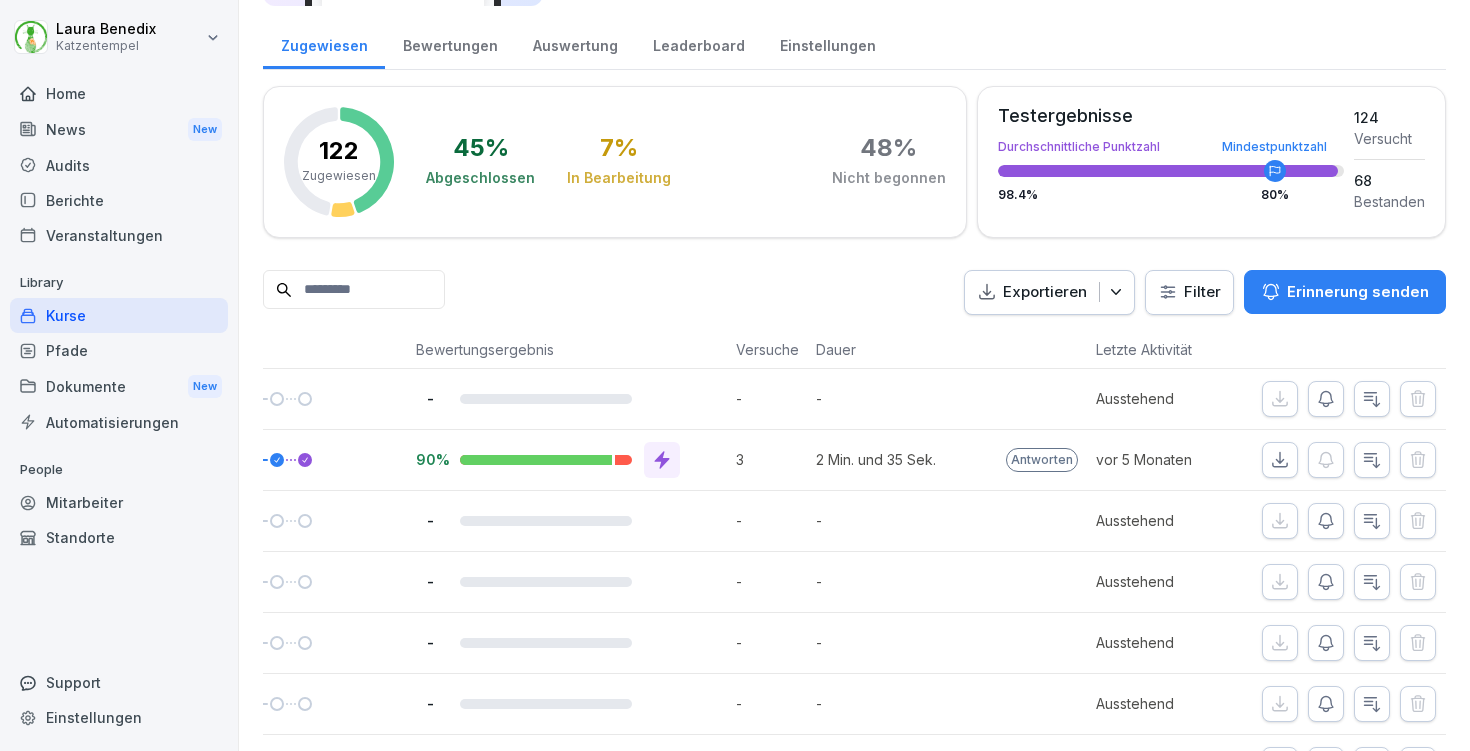 click on "News New" at bounding box center (119, 129) 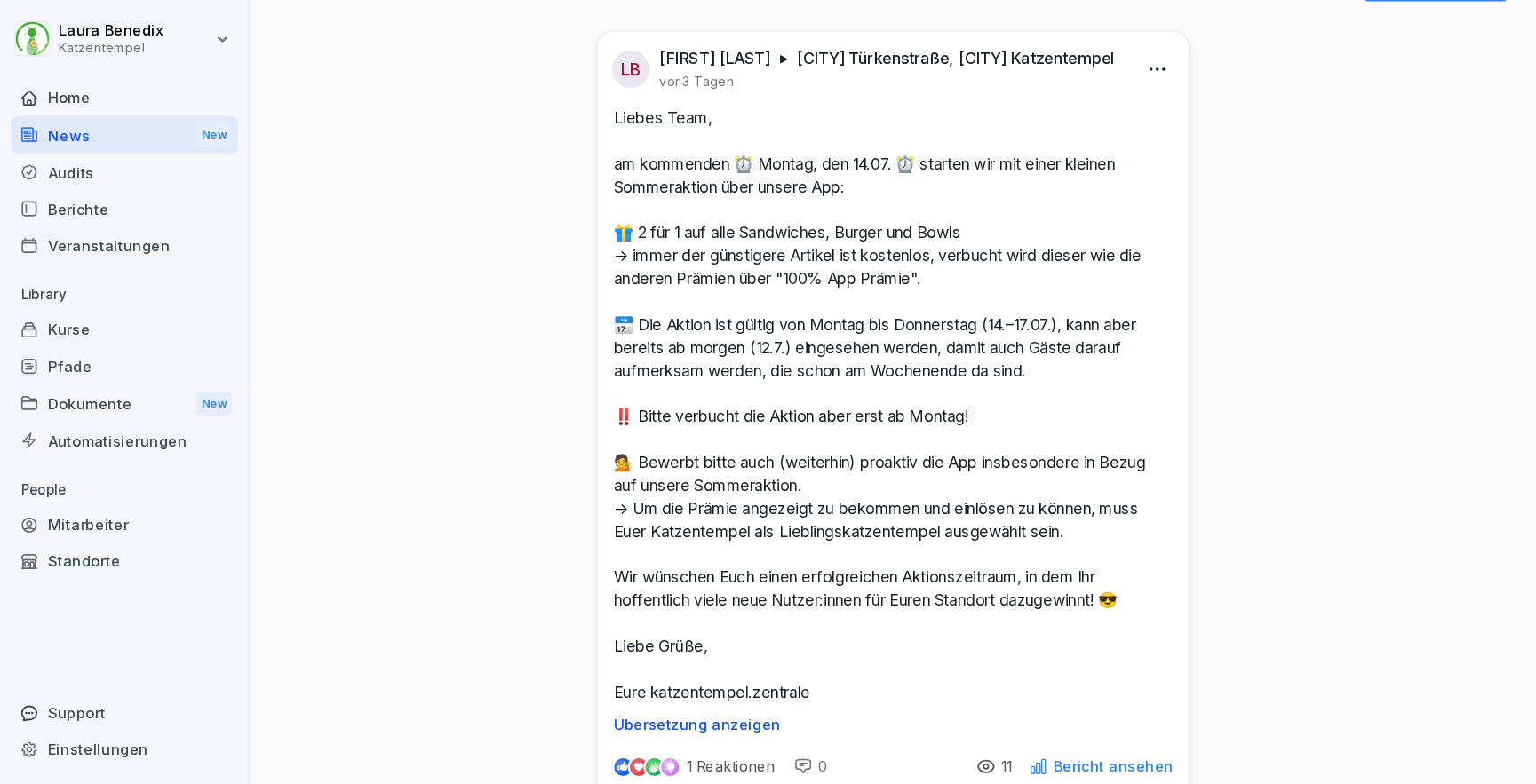 scroll, scrollTop: 56, scrollLeft: 0, axis: vertical 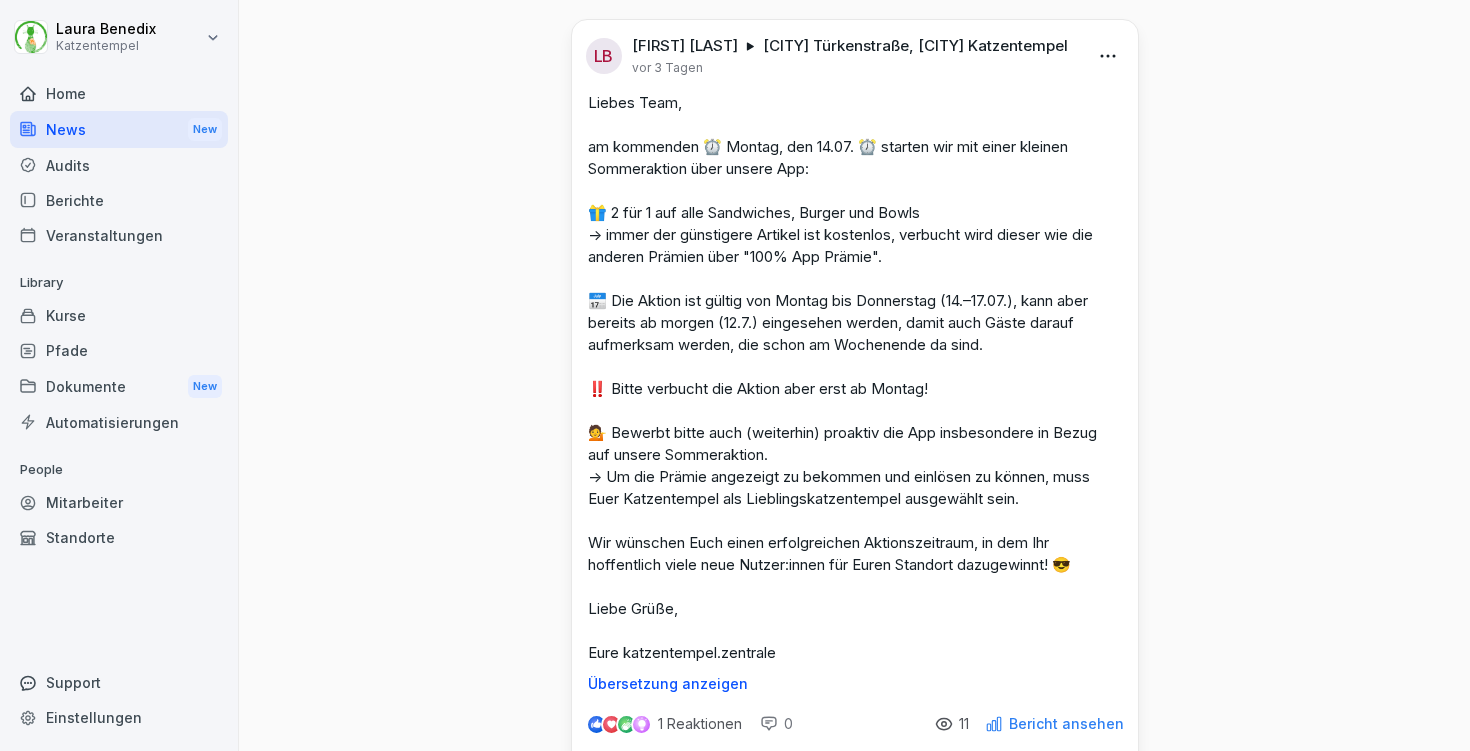 click on "News Neues Update LB [FIRST] [LAST] [CITY] Türkenstraße, [CITY] Katzentempel vor 3 Tagen Übersetzung anzeigen 1 Reaktionen 0 11 Bericht ansehen Gefällt mir Kommentieren LB [FIRST] [LAST] [CITY] Türkenstraße vor 5 Tagen Liebes Team,
aufgrund des Besuchs des Veterinäramts vergangene Woche habe ich Euch einen Reminder zugesendet, die noch offenen Katzen-Kurse innerhalb der nächsten Woche abzuschließen, damit wir bis zum 14.7.25 alle Zertifikate dafür vorlegen können. ⏰
Dies gilt nicht nur für den Service, sondern auch für das Küchen-/Thekenteam ist es super wichtig, den Gesundheitszustand und das Wohlbefinden unserer Tempelkatzen beurteilen und gewährleisten zu können. 🐱
Wie immer freue ich mich auch über Feedback zu den Kursen. Danke und viel Spaß beim Bearbeiten! 💡
Liebe Grüße,
[FIRST] Übersetzung anzeigen 0 Reaktionen 0 6 Bericht ansehen Gefällt mir Kommentieren LB [FIRST] [LAST] Admin, Küche, Küche - Katzentempel Bochum  +   8 vor 2 Wochen Bearbeitet 2 Reaktionen 56" at bounding box center [854, 3523] 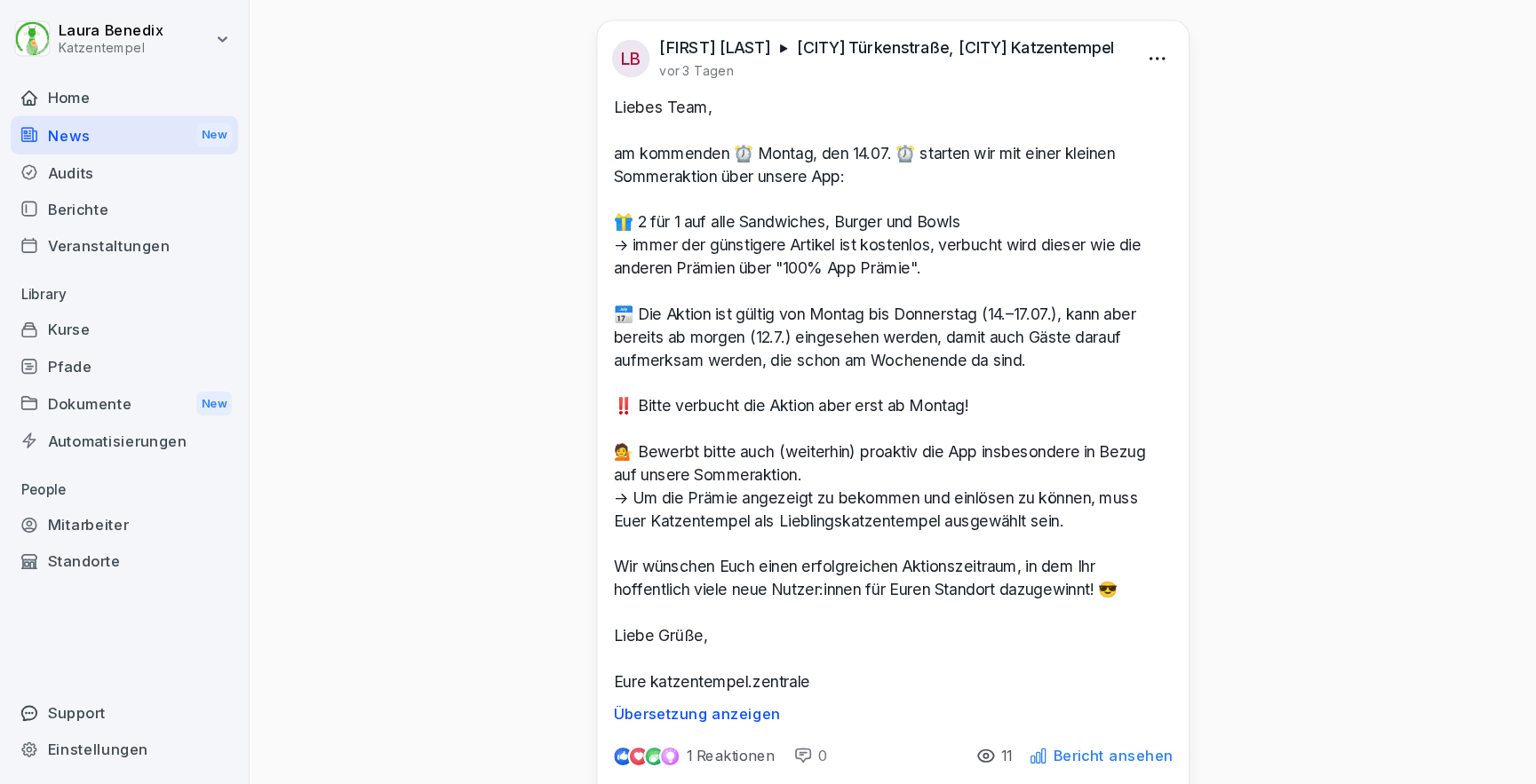 scroll, scrollTop: 56, scrollLeft: 0, axis: vertical 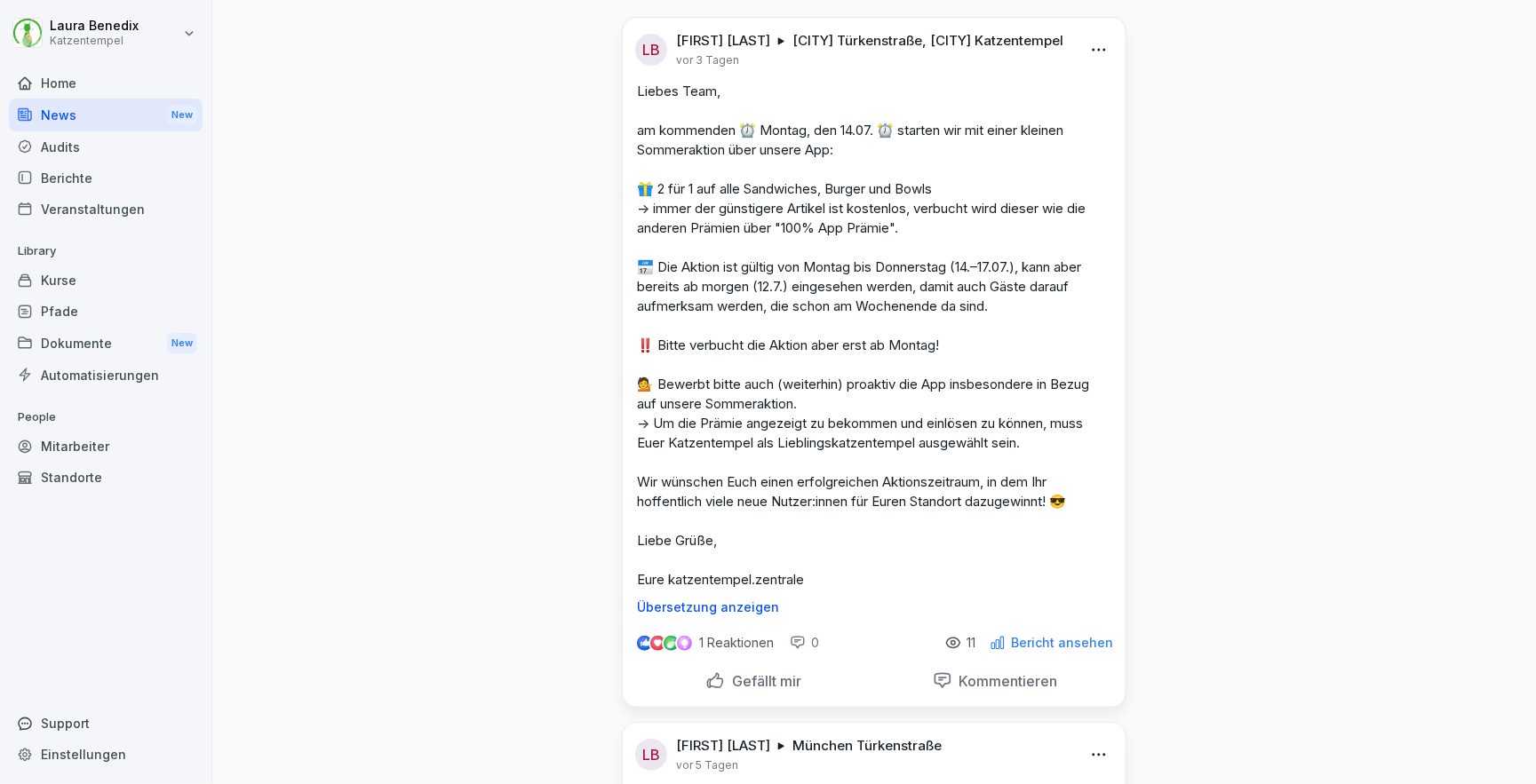 click on "[FIRST]   [LAST] Katzentempel Home News New Audits Berichte Veranstaltungen Library Kurse Pfade Dokumente New Automatisierungen People Mitarbeiter Standorte Support Einstellungen News Neues Update LB [FIRST] [LAST] [CITY] Türkenstraße, [CITY] Katzentempel vor 3 Tagen Übersetzung anzeigen 1 Reaktionen 0 11 Bericht ansehen Gefällt mir Kommentieren LB [FIRST] [LAST] [CITY] Türkenstraße vor 5 Tagen Liebes Team,
aufgrund des Besuchs des Veterinäramts vergangene Woche habe ich Euch einen Reminder zugesendet, die noch offenen Katzen-Kurse innerhalb der nächsten Woche abzuschließen, damit wir bis zum 14.7.25 alle Zertifikate dafür vorlegen können. ⏰
Dies gilt nicht nur für den Service, sondern auch für das Küchen-/Thekenteam ist es super wichtig, den Gesundheitszustand und das Wohlbefinden unserer Tempelkatzen beurteilen und gewährleisten zu können. 🐱
Wie immer freue ich mich auch über Feedback zu den Kursen. Danke und viel Spaß beim Bearbeiten! 💡
Liebe Grüße,
[FIRST] 0 Reaktionen" at bounding box center (768, 392) 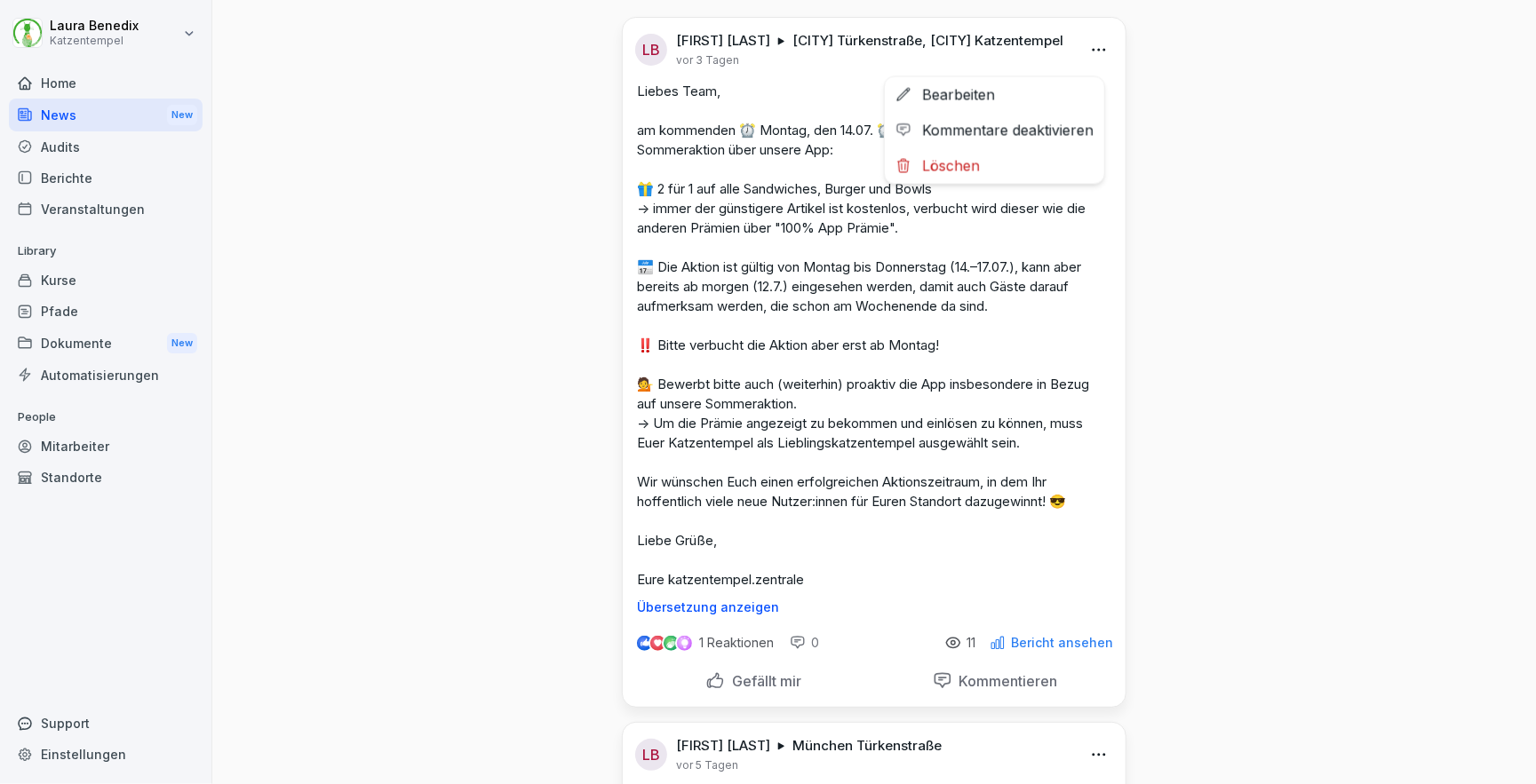click on "[FIRST]   [LAST] Katzentempel Home News New Audits Berichte Veranstaltungen Library Kurse Pfade Dokumente New Automatisierungen People Mitarbeiter Standorte Support Einstellungen News Neues Update LB [FIRST] [LAST] [CITY] Türkenstraße, [CITY] Katzentempel vor 3 Tagen   Bearbeiten Kommentare deaktivieren   Löschen Übersetzung anzeigen 1 Reaktionen 0 11 Bericht ansehen Gefällt mir Kommentieren LB [FIRST] [LAST] [CITY] Türkenstraße vor 5 Tagen Übersetzung anzeigen 0 Reaktionen 0 6 Bericht ansehen Gefällt mir Kommentieren LB [FIRST] [LAST] Admin, Küche, Küche - Katzentempel Bochum  +   8 vor 2 Wochen Bearbeitet Liebes Team,
morgen startet die neue Sommerdrinkskarte. 🍹
Falls Ihr den Kurs "Unsere Sommerdrinks 2025" noch nicht abgeschlossen habt, ist dieser Post Eure Erinnerung, das schnellstmöglich nachzuholen. 🤓
Liebe Grüße und viel Spaß mit der neuen Karte,
Eure katzentempel.zentale Übersetzung anzeigen 2 Reaktionen 56 Bericht ansehen Gefällt mir Kommentieren LB [FIRST] [LAST] 17 LB" at bounding box center (768, 392) 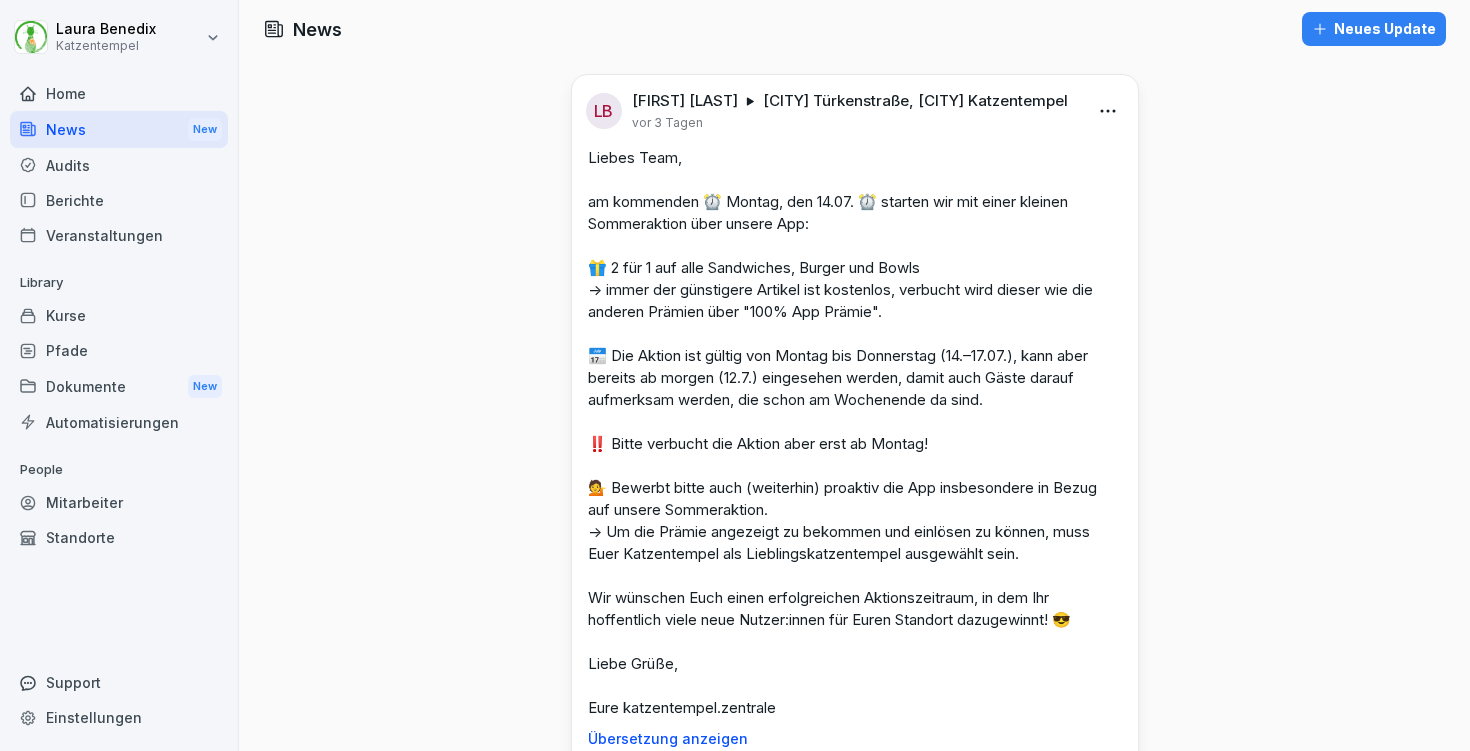 scroll, scrollTop: 0, scrollLeft: 0, axis: both 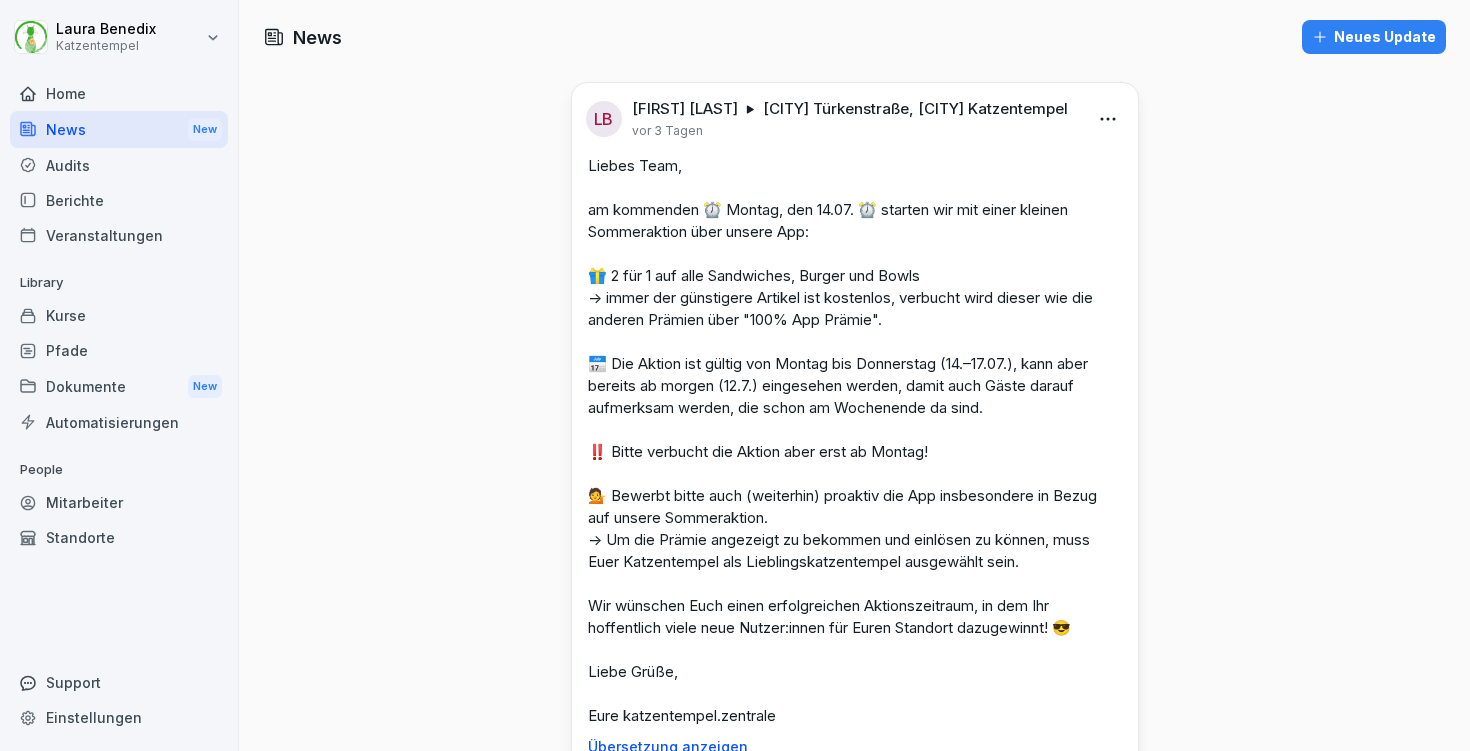 click on "Neues Update" at bounding box center (1374, 37) 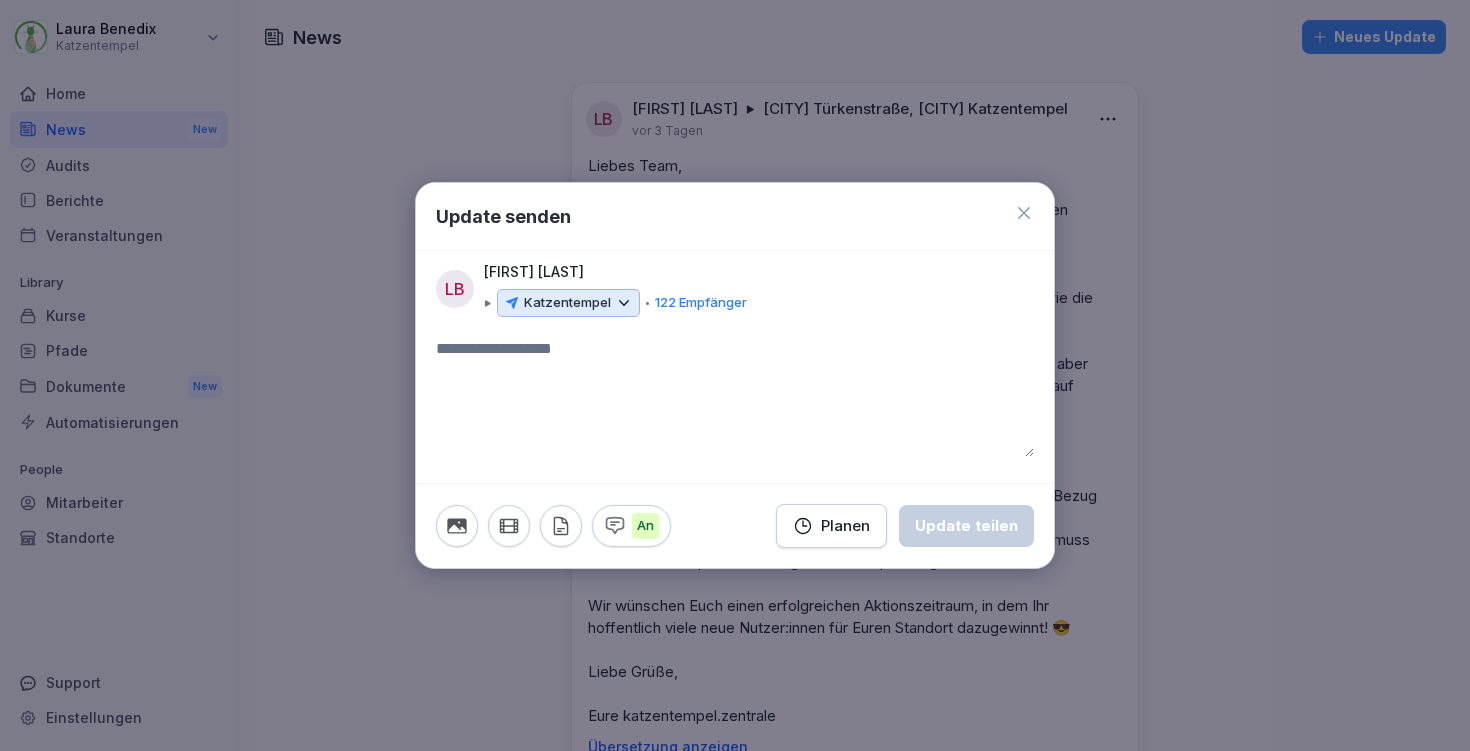 click 